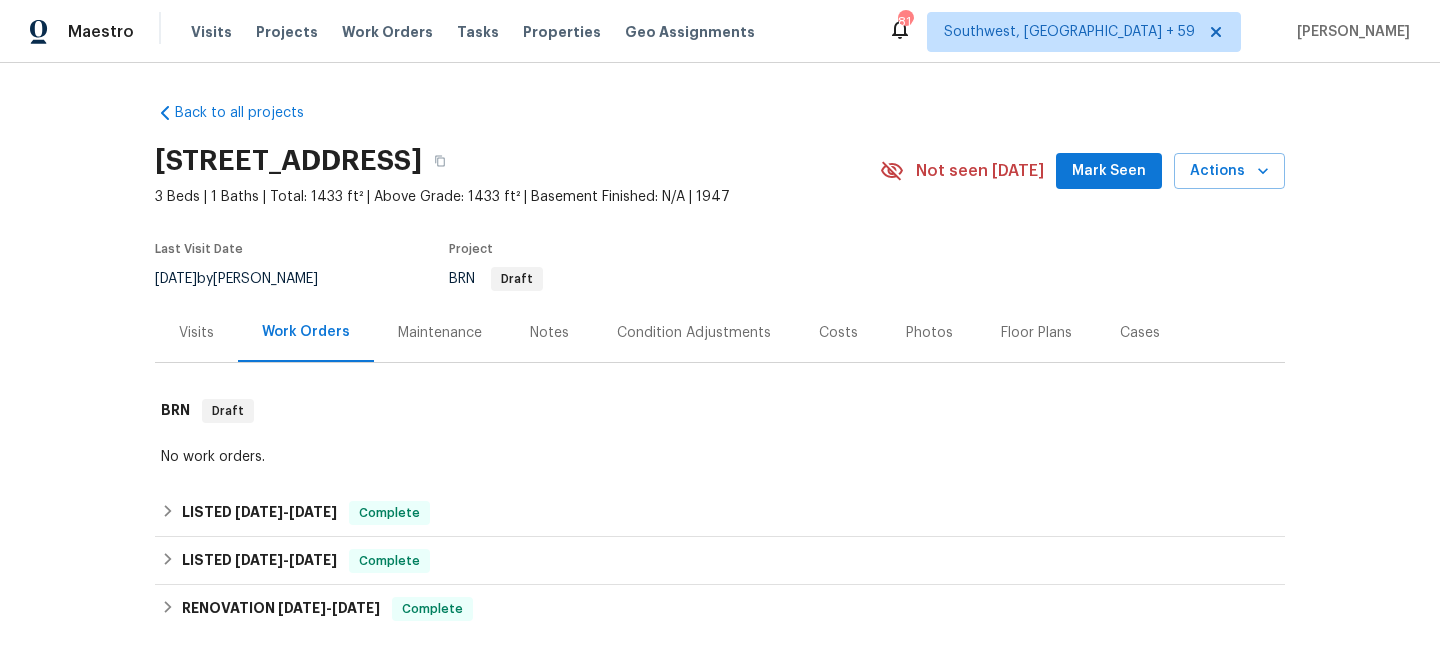 scroll, scrollTop: 0, scrollLeft: 0, axis: both 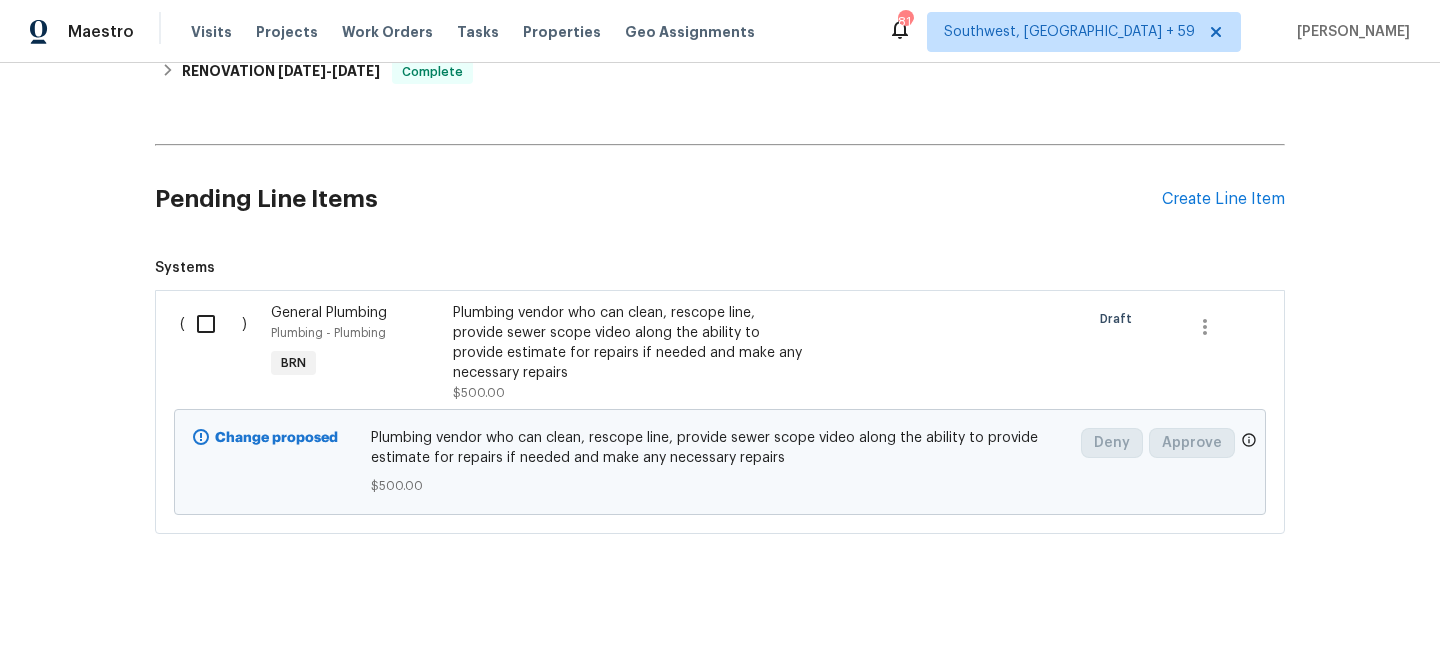 click at bounding box center [213, 324] 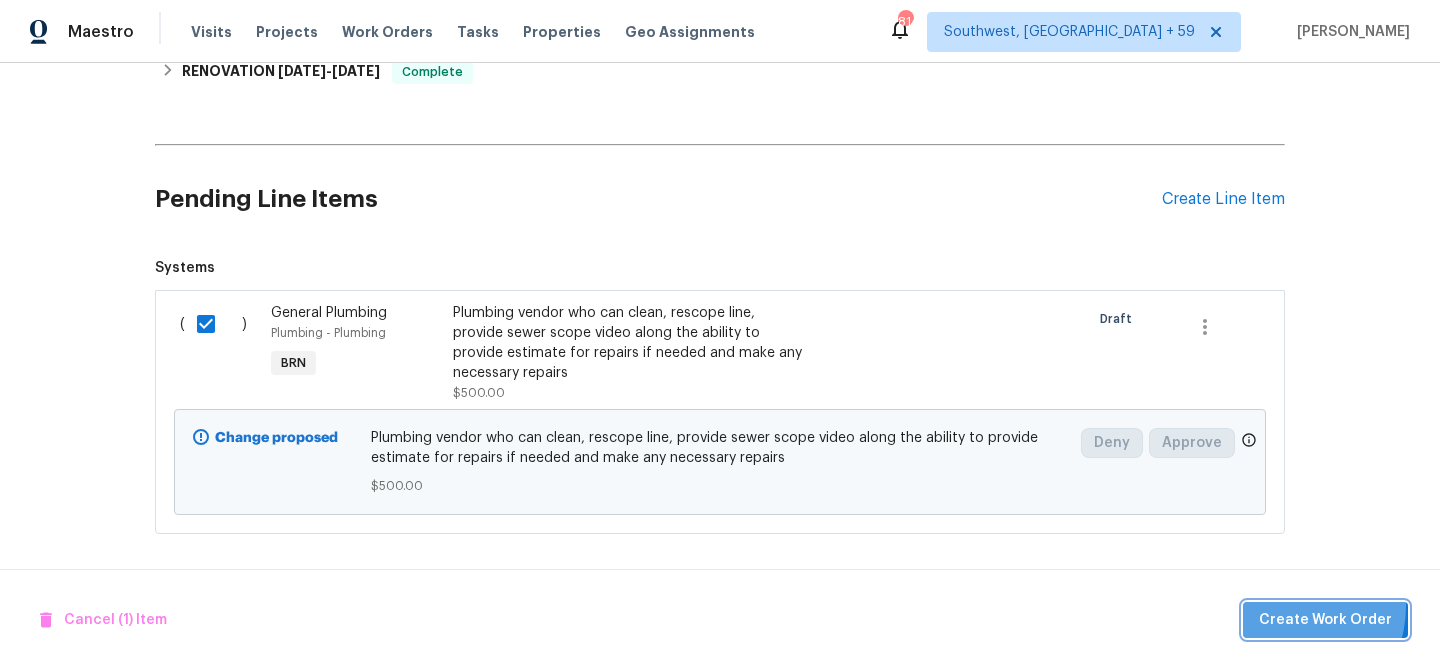 click on "Create Work Order" at bounding box center [1325, 620] 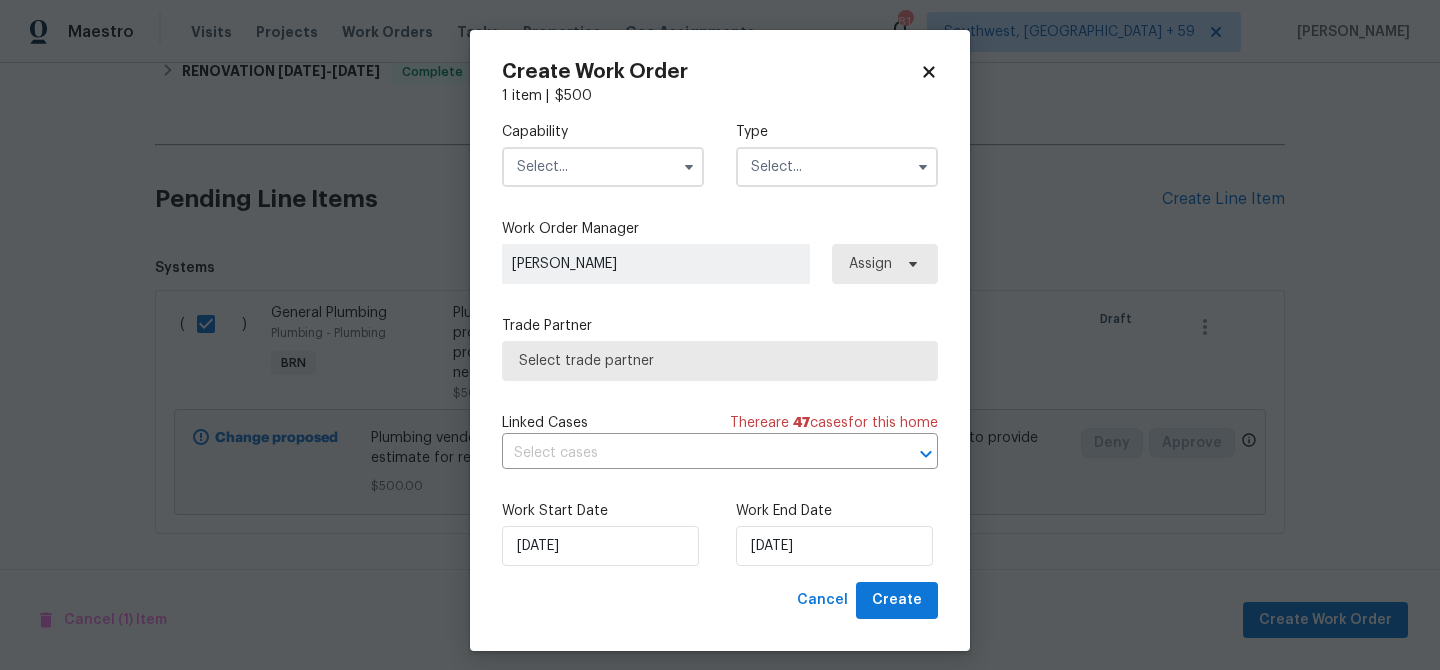 click at bounding box center (603, 167) 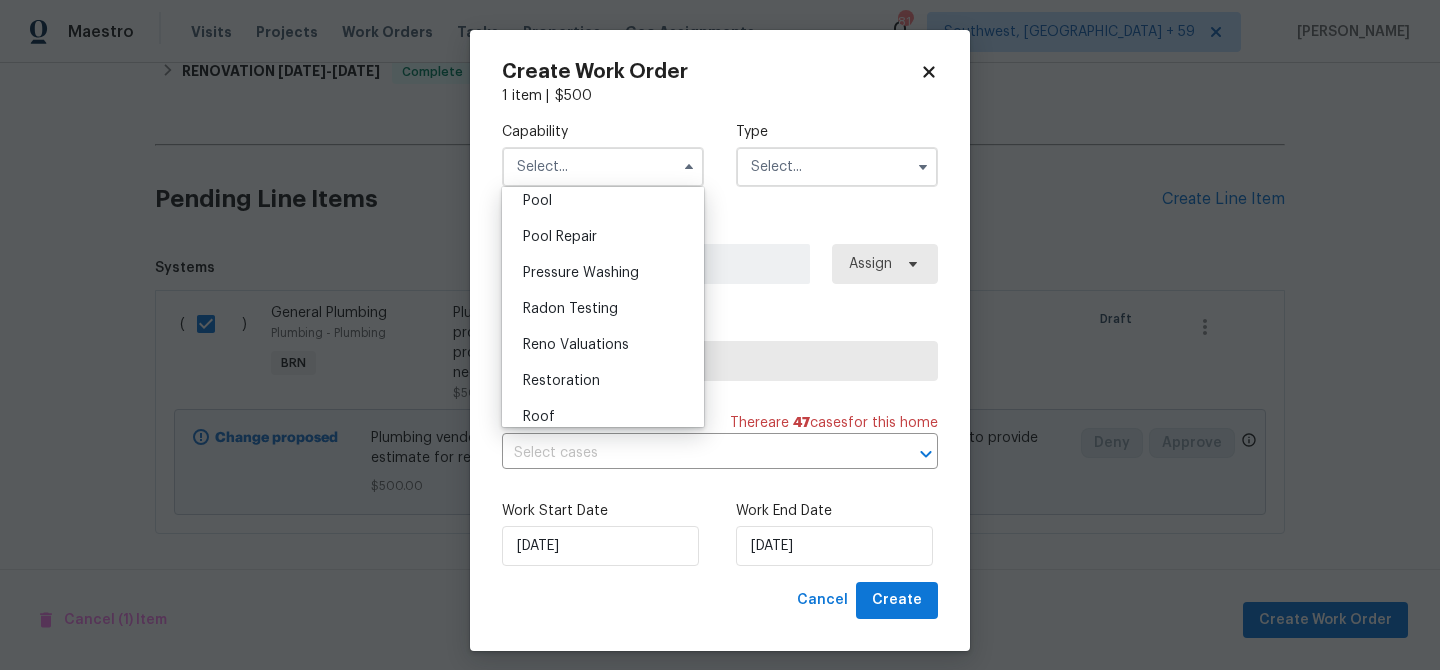 scroll, scrollTop: 1755, scrollLeft: 0, axis: vertical 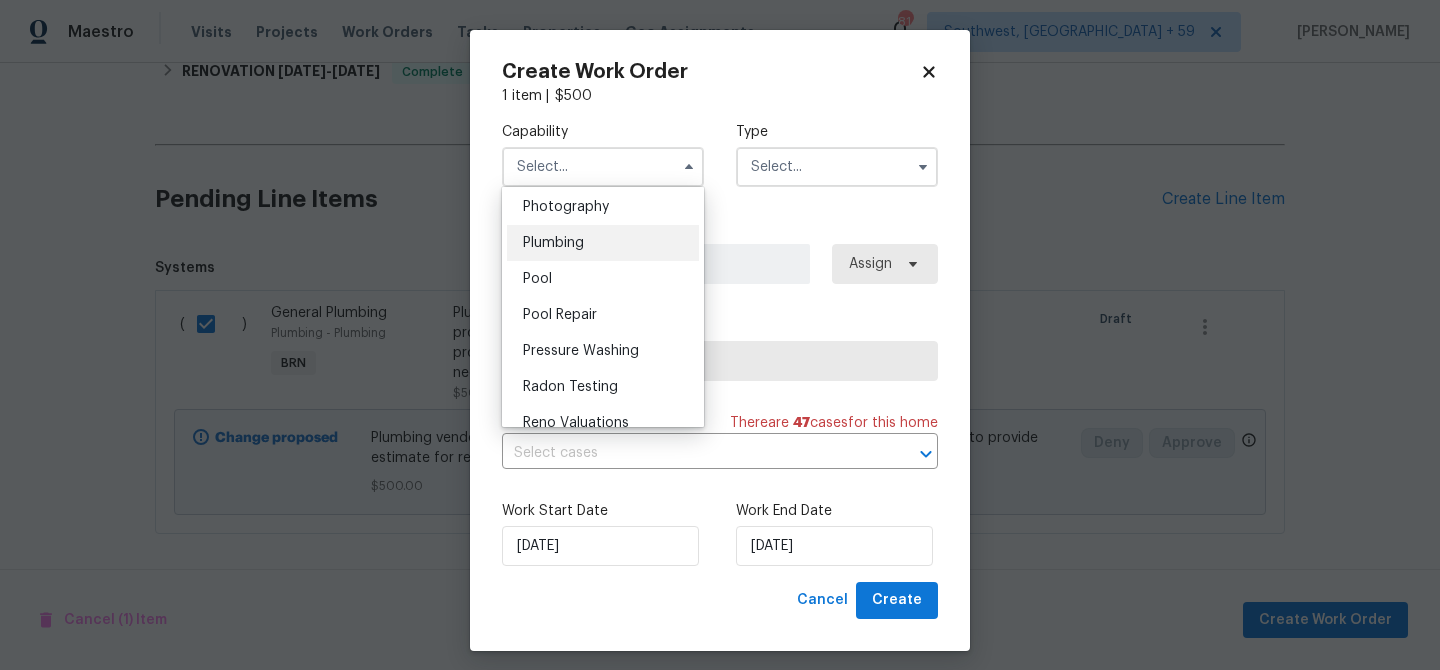 click on "Plumbing" at bounding box center (553, 243) 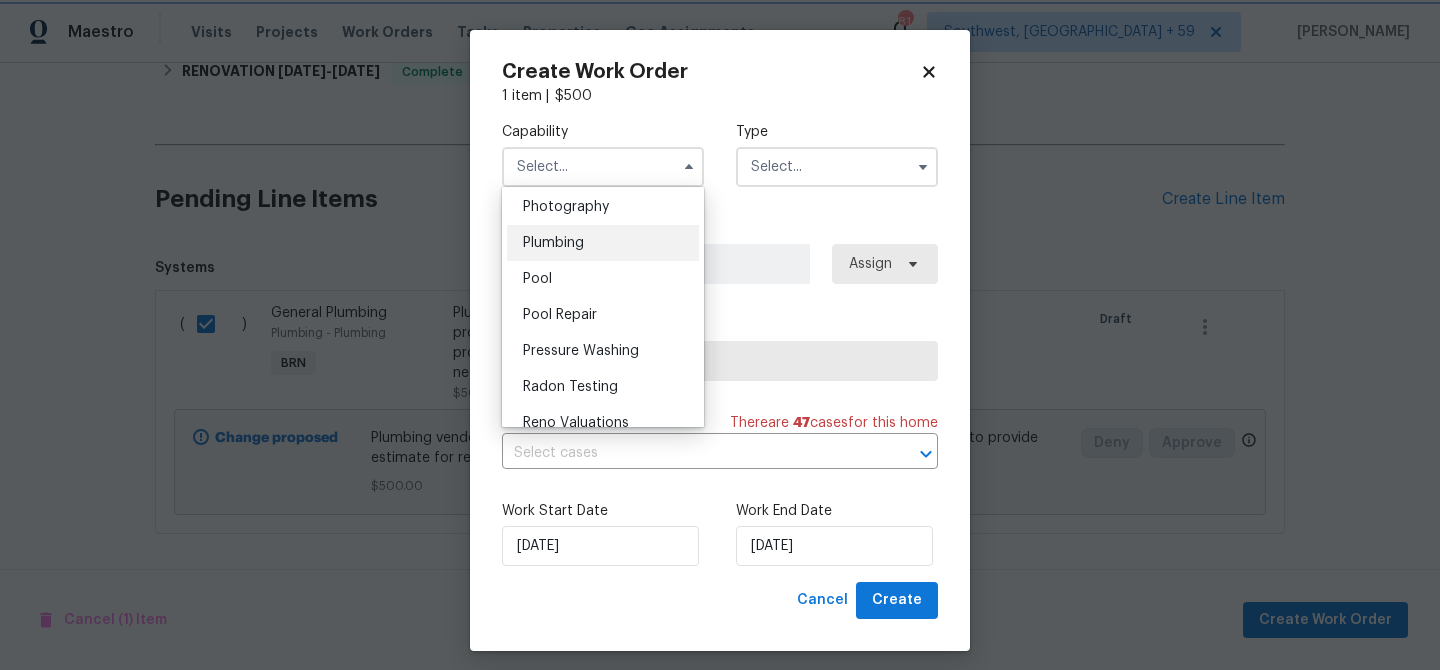 type on "Plumbing" 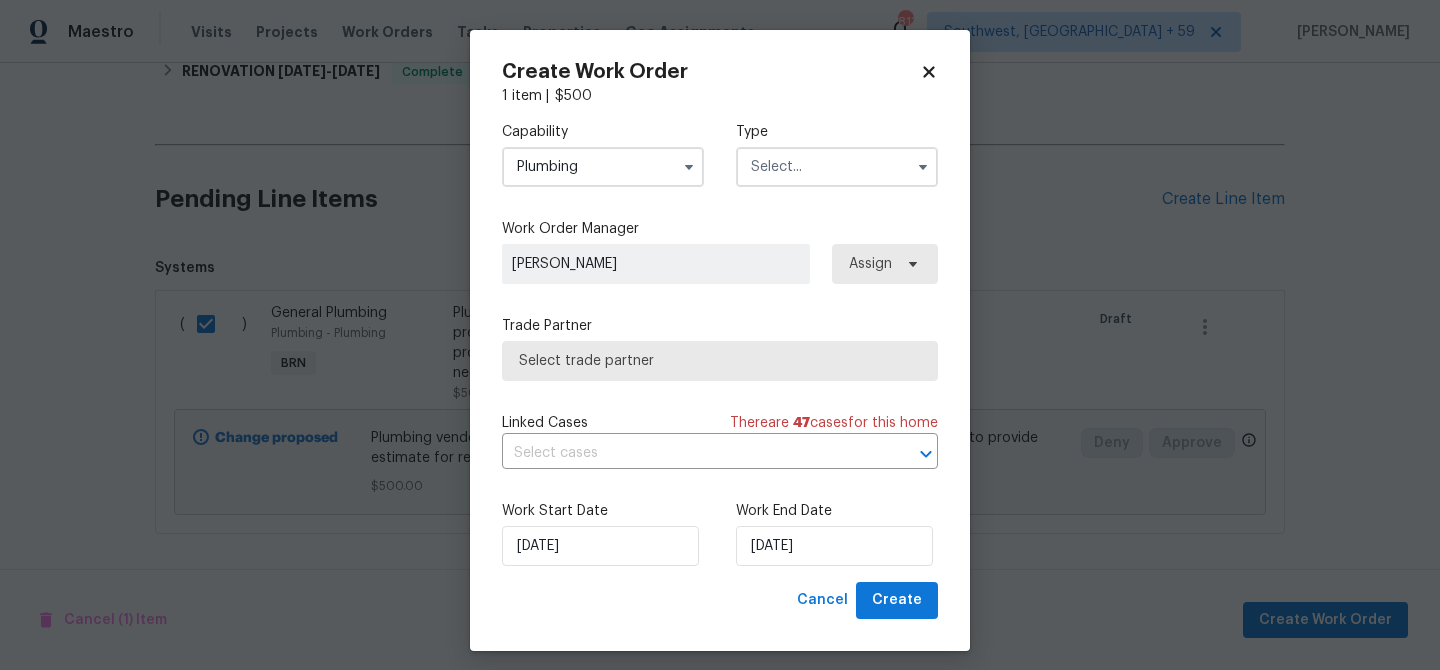 click on "Capability   Plumbing Type" at bounding box center [720, 154] 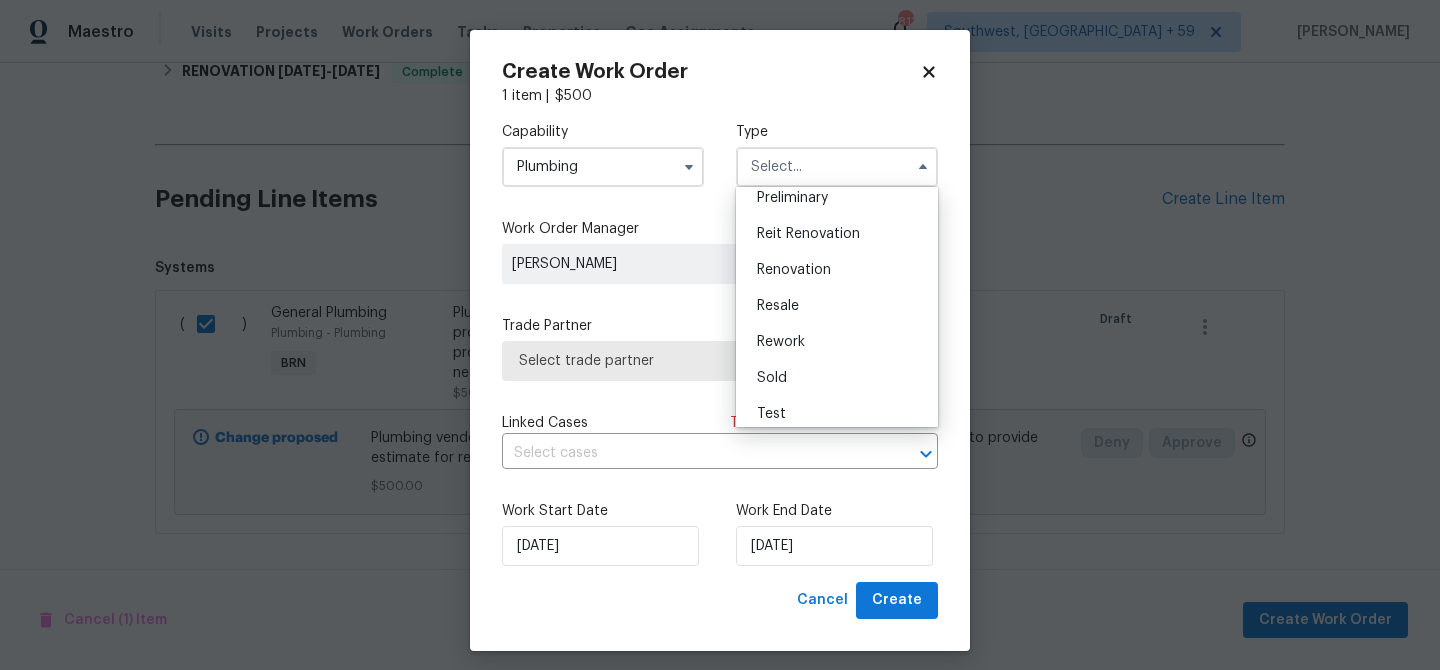 scroll, scrollTop: 454, scrollLeft: 0, axis: vertical 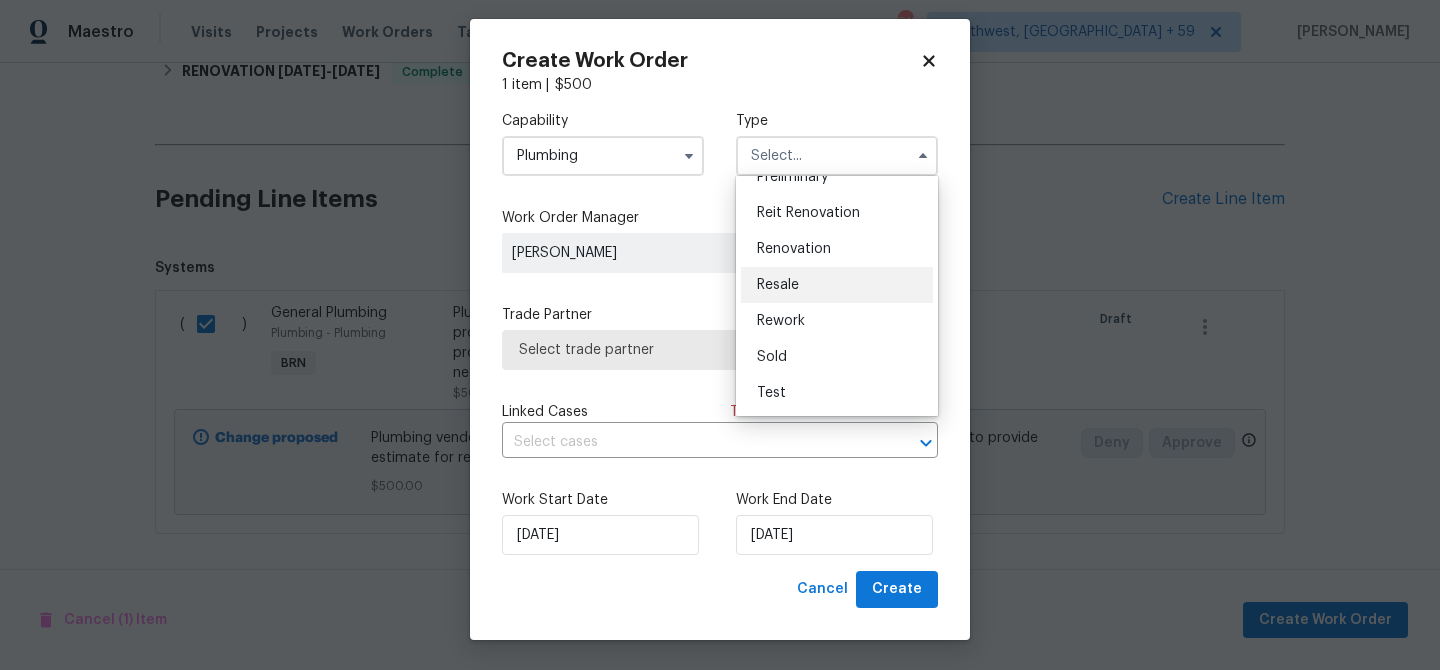 click on "Resale" at bounding box center (778, 285) 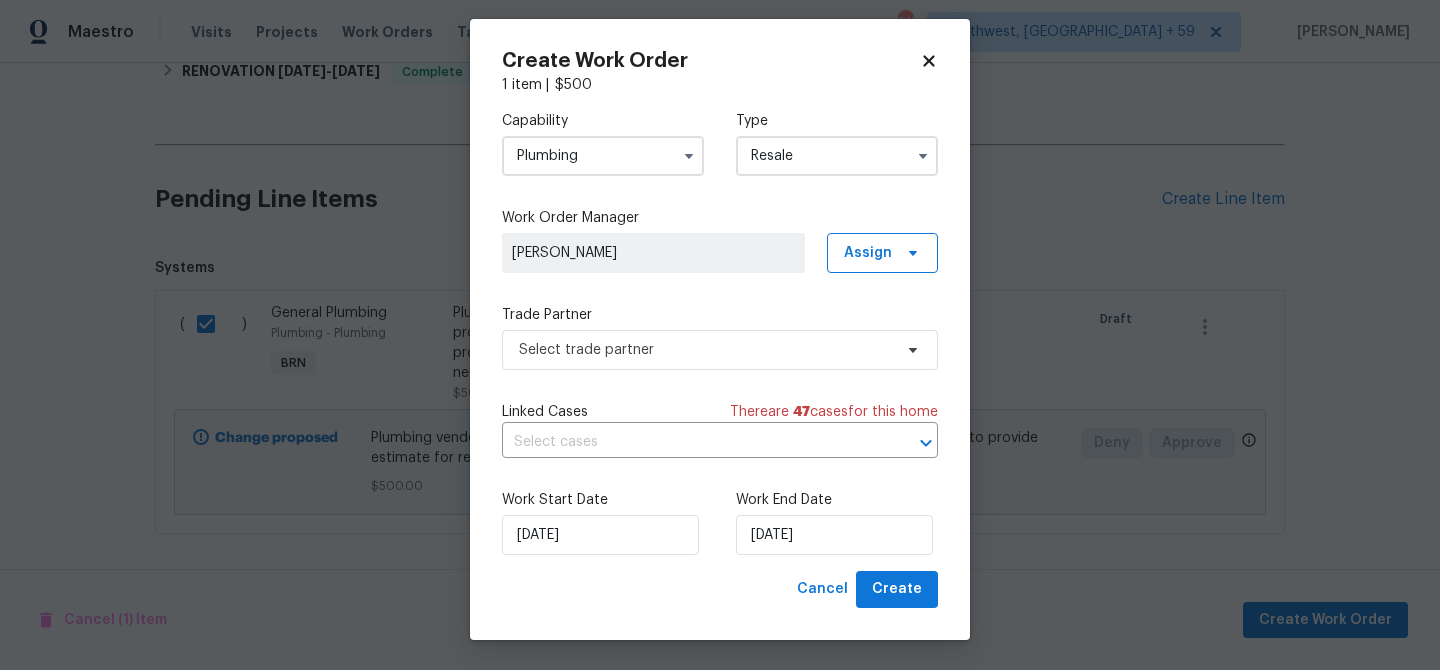 scroll, scrollTop: 0, scrollLeft: 0, axis: both 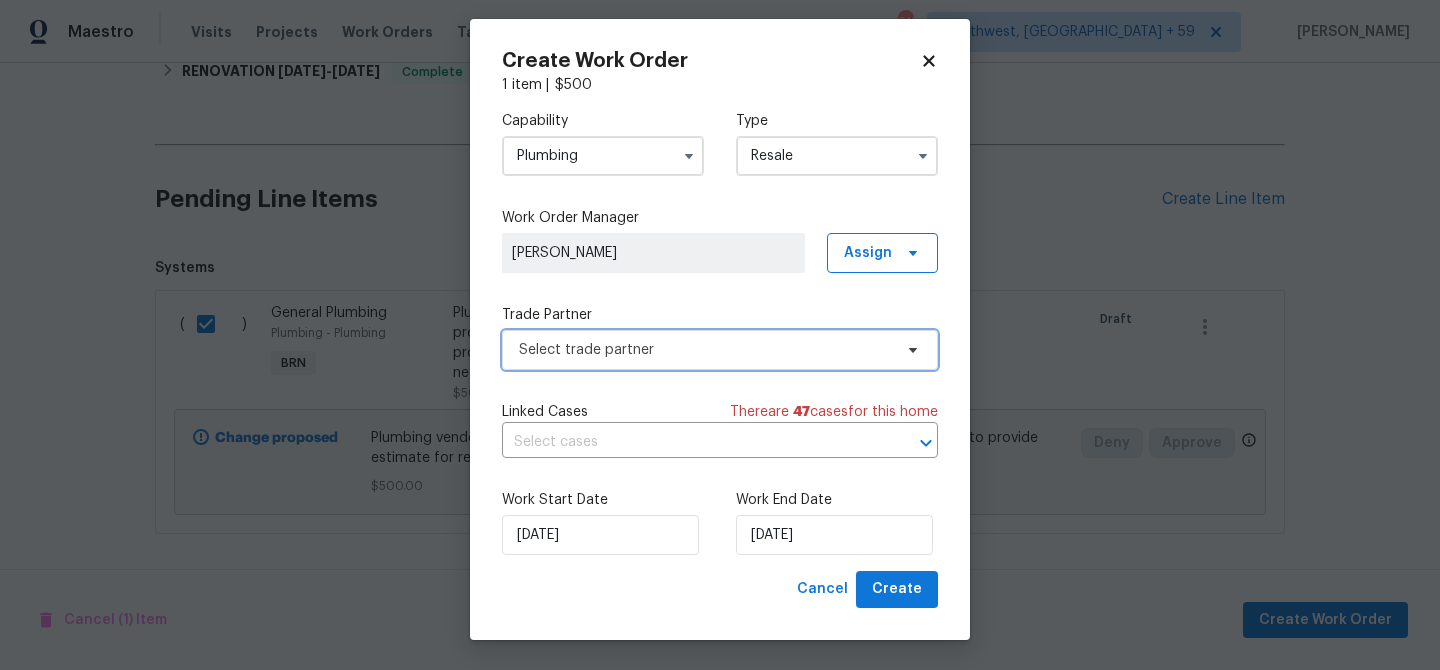 click on "Select trade partner" at bounding box center (720, 350) 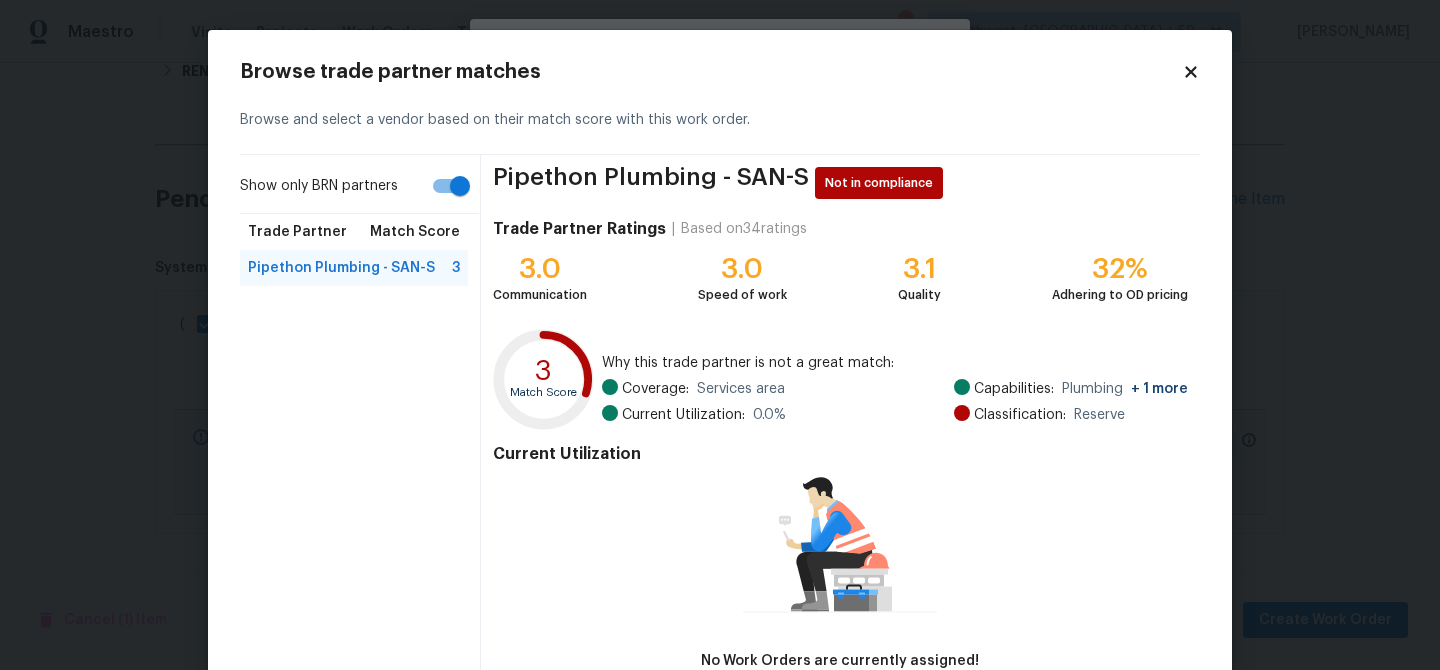 click on "Show only BRN partners" at bounding box center (460, 186) 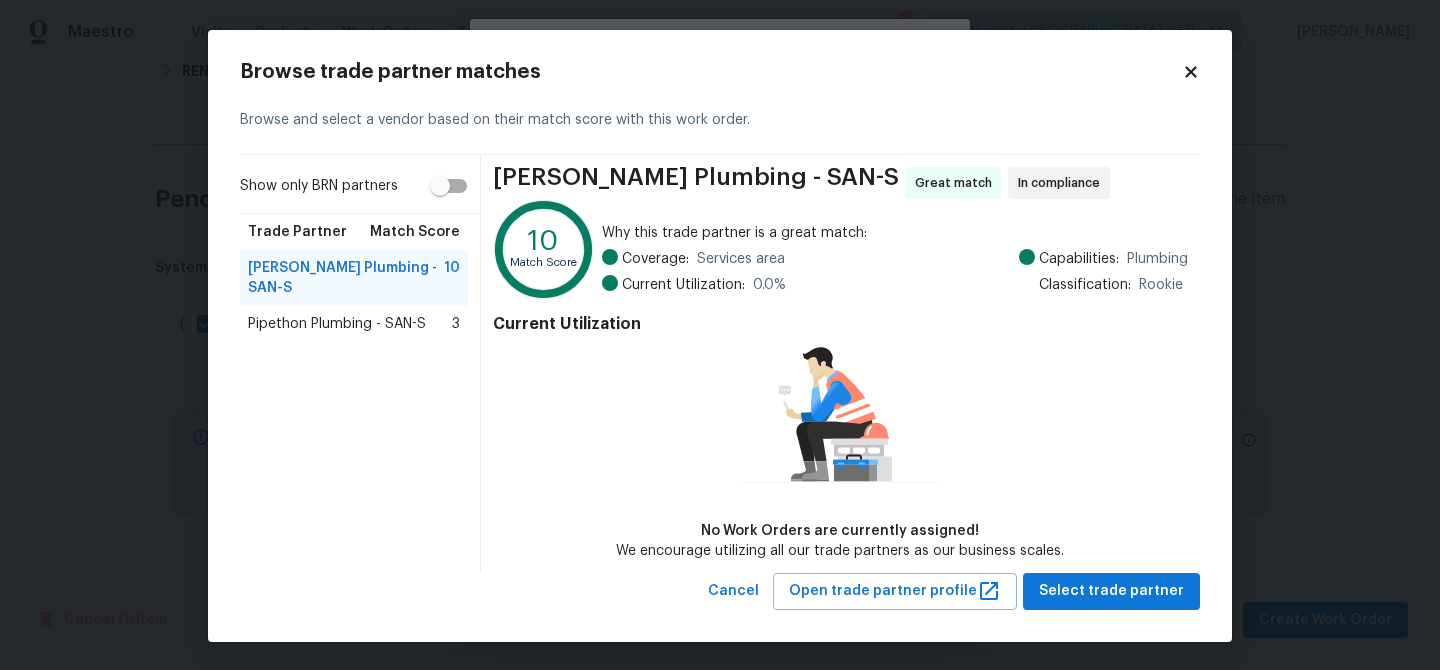 scroll, scrollTop: 0, scrollLeft: 0, axis: both 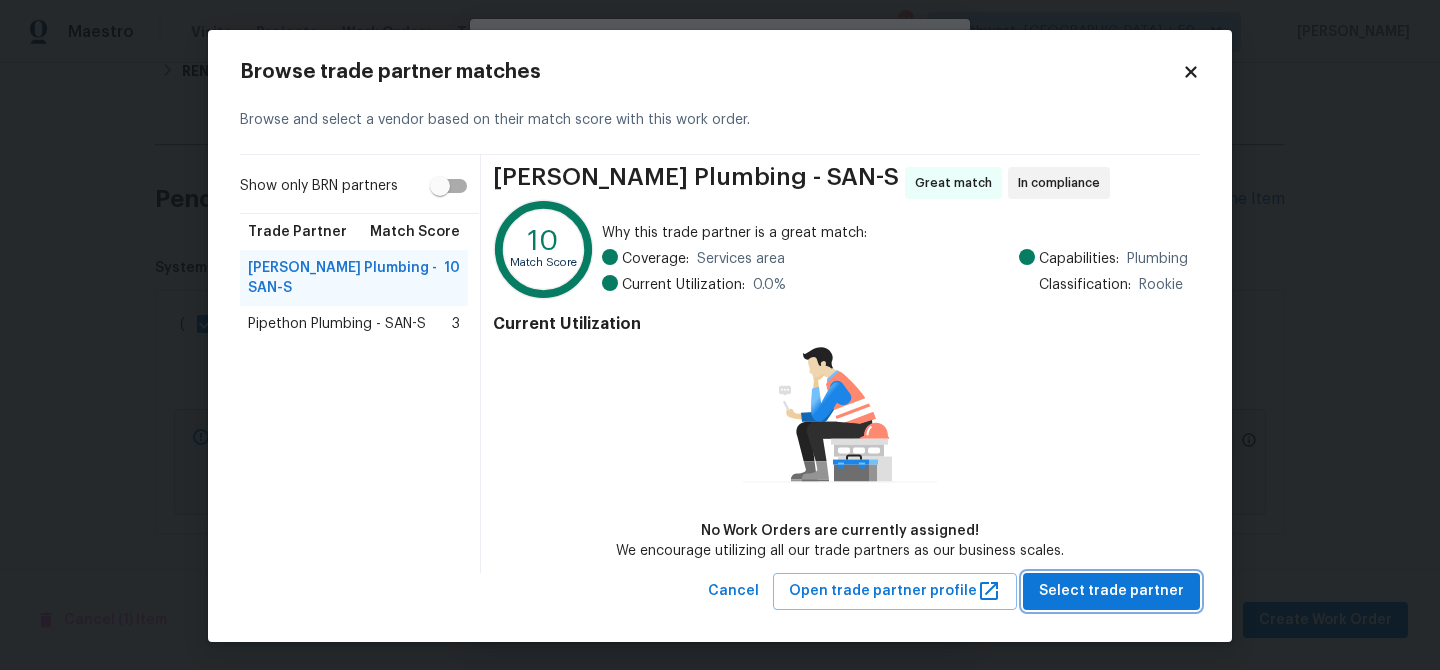click on "Select trade partner" at bounding box center (1111, 591) 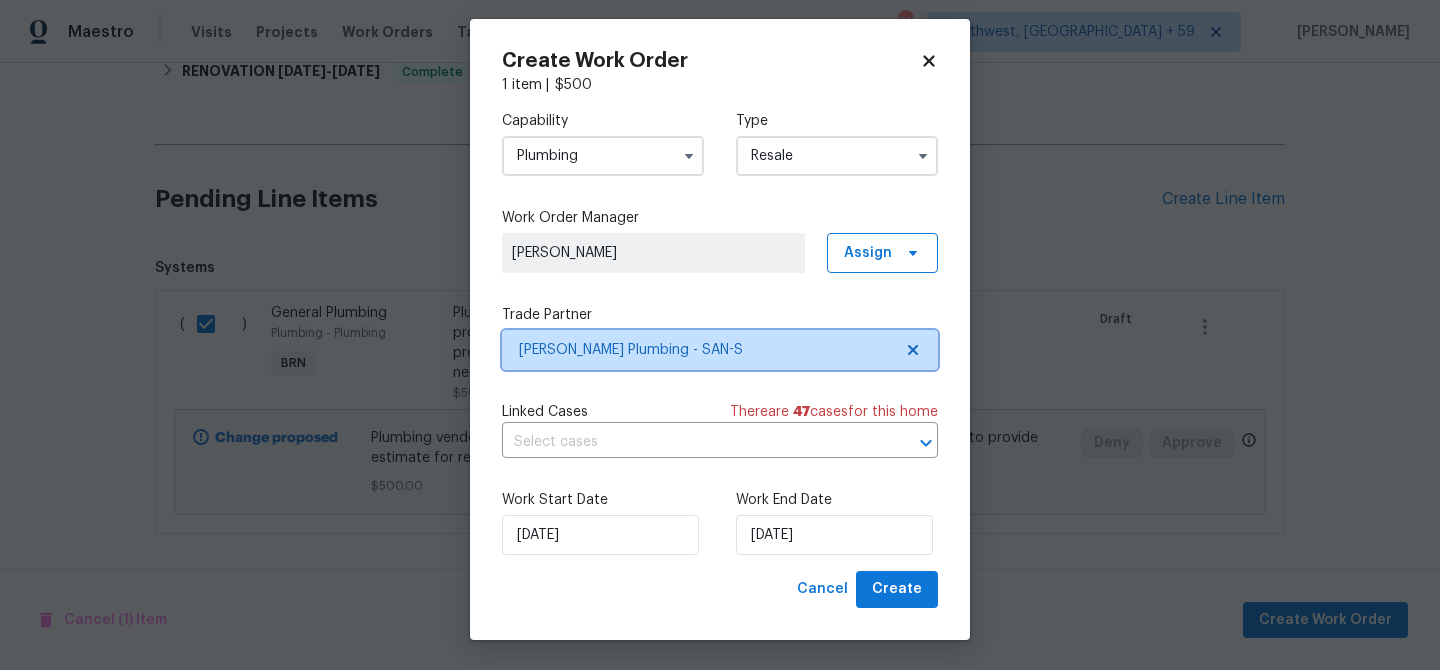 scroll, scrollTop: 0, scrollLeft: 0, axis: both 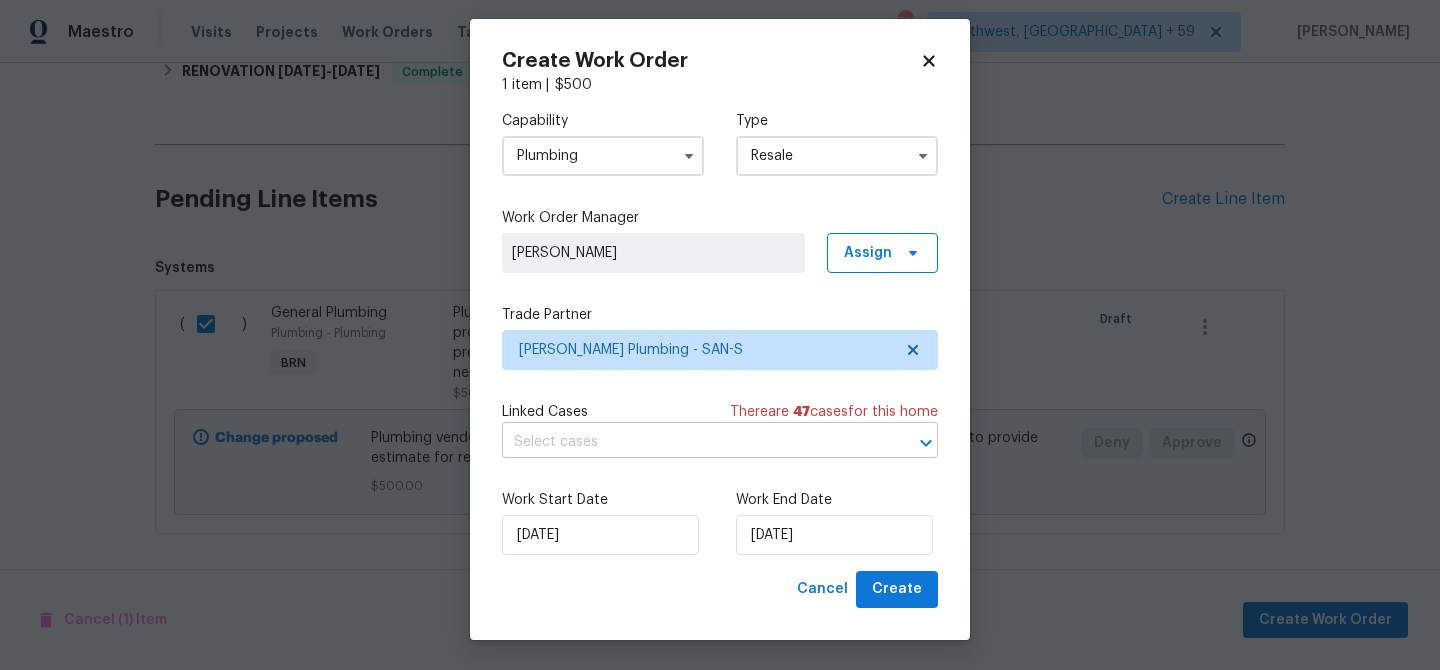 click at bounding box center [692, 442] 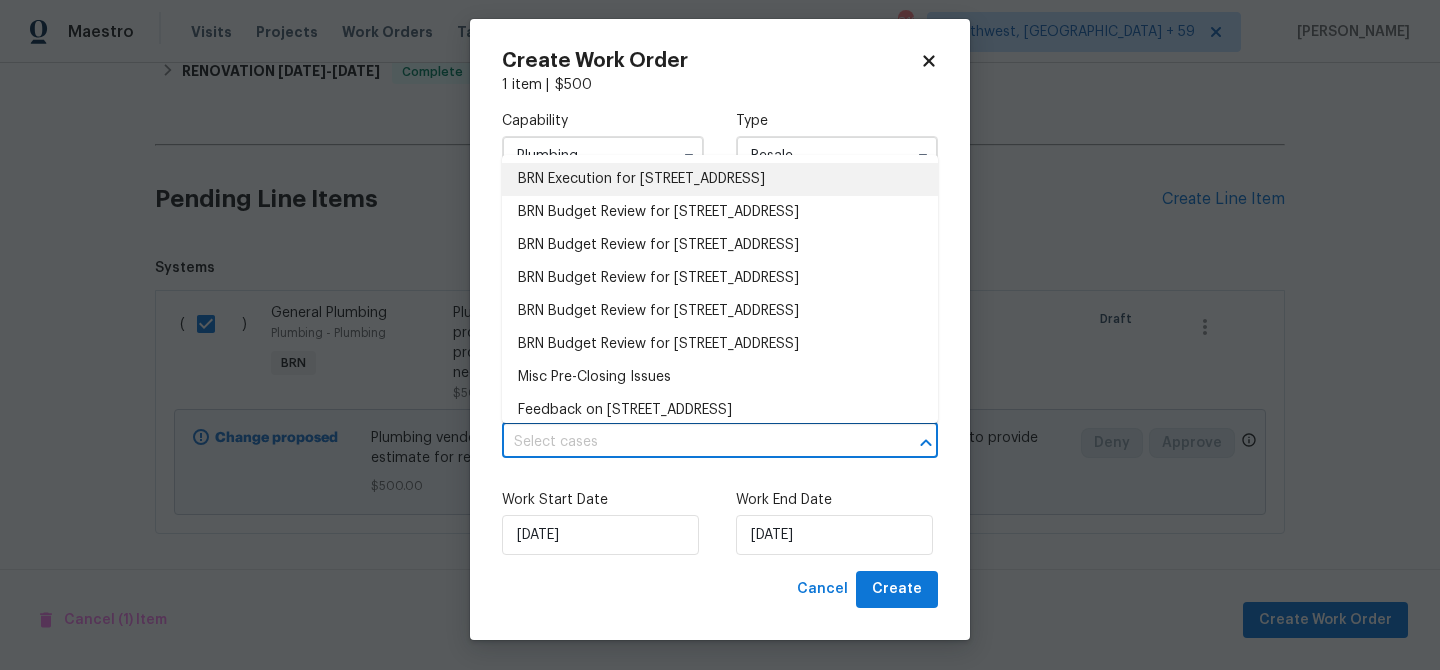 click on "BRN Execution for [STREET_ADDRESS]" at bounding box center [720, 179] 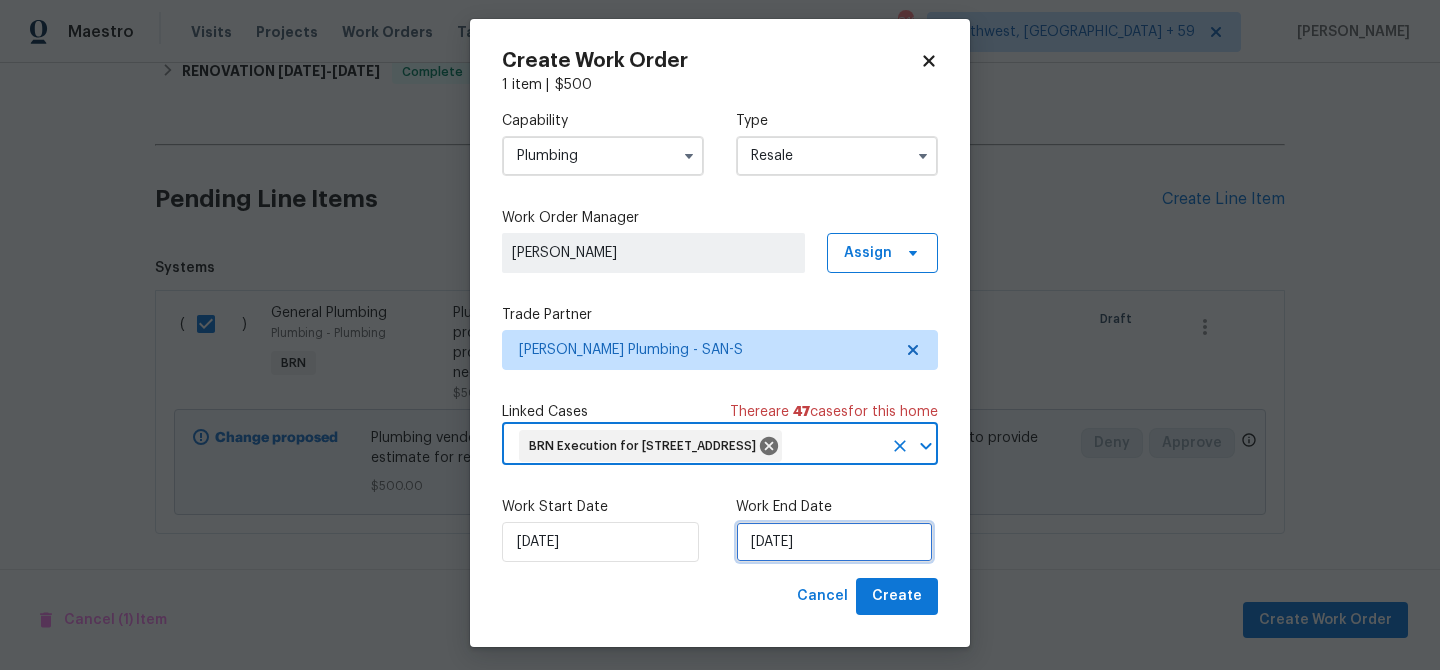 click on "[DATE]" at bounding box center (834, 542) 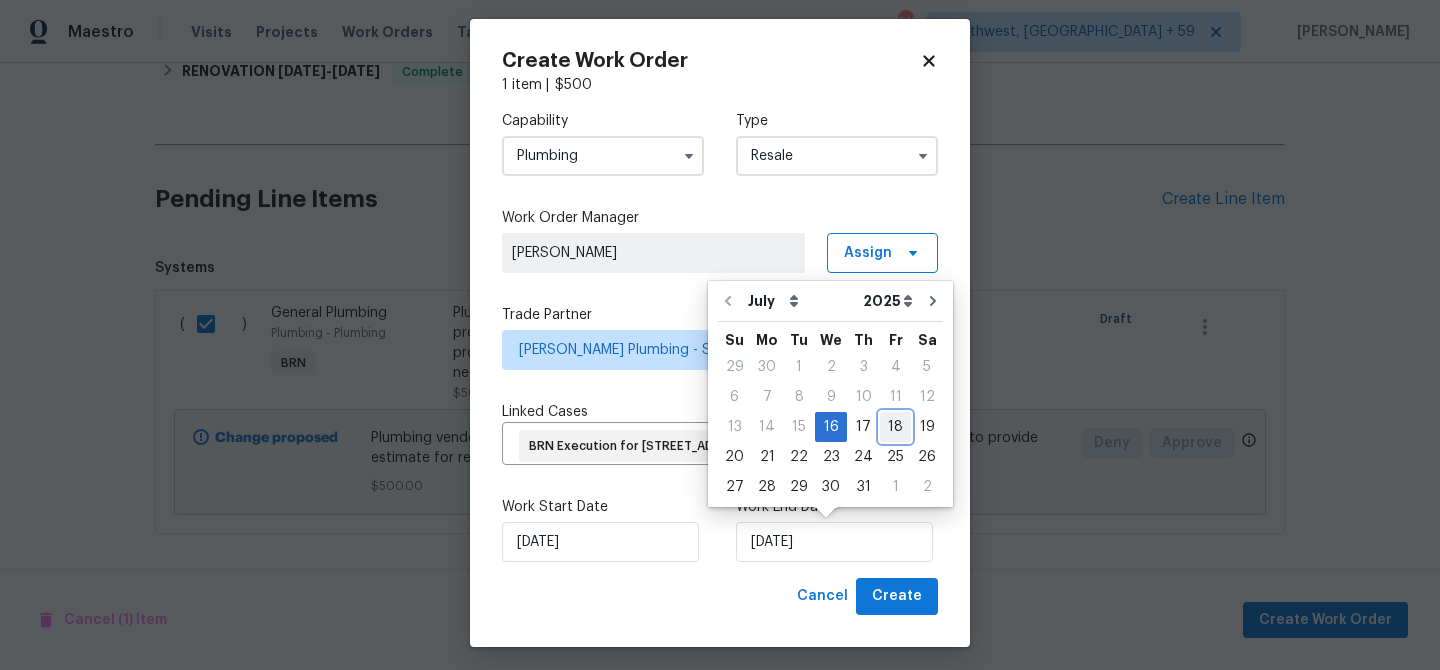 click on "18" at bounding box center (895, 427) 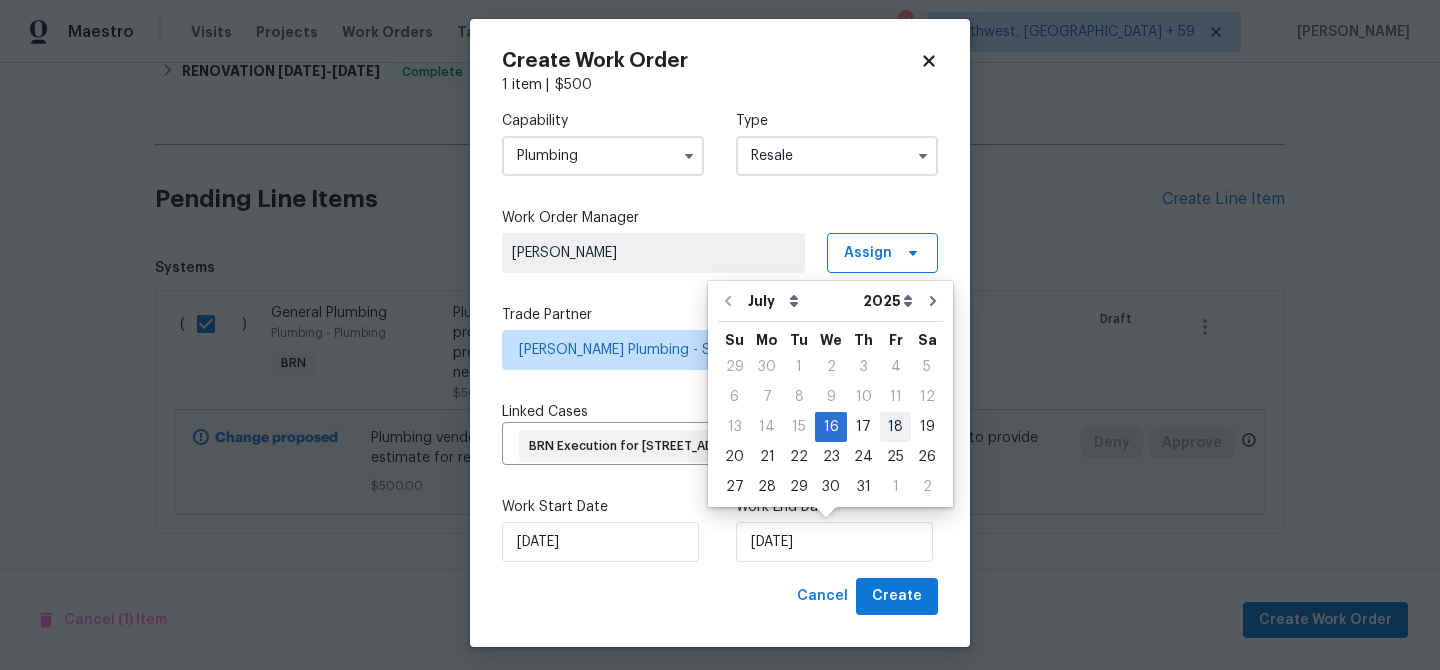 type on "[DATE]" 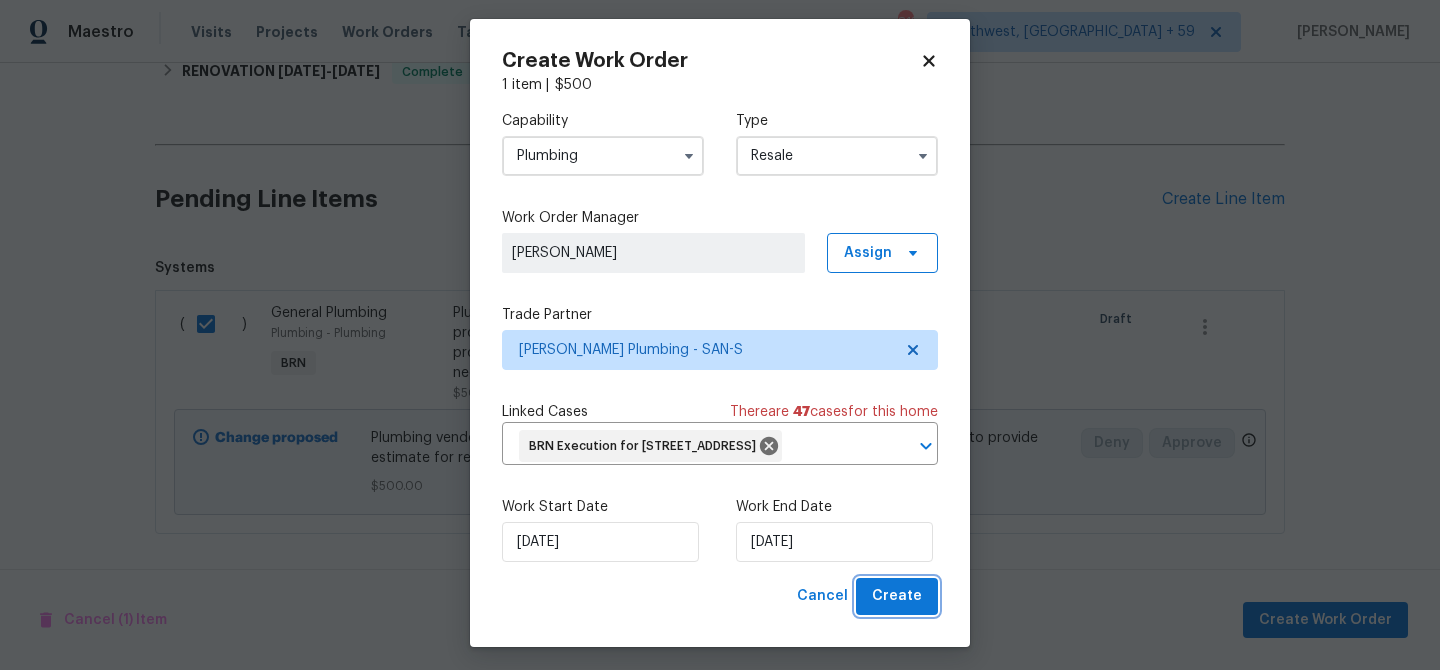 click on "Create" at bounding box center (897, 596) 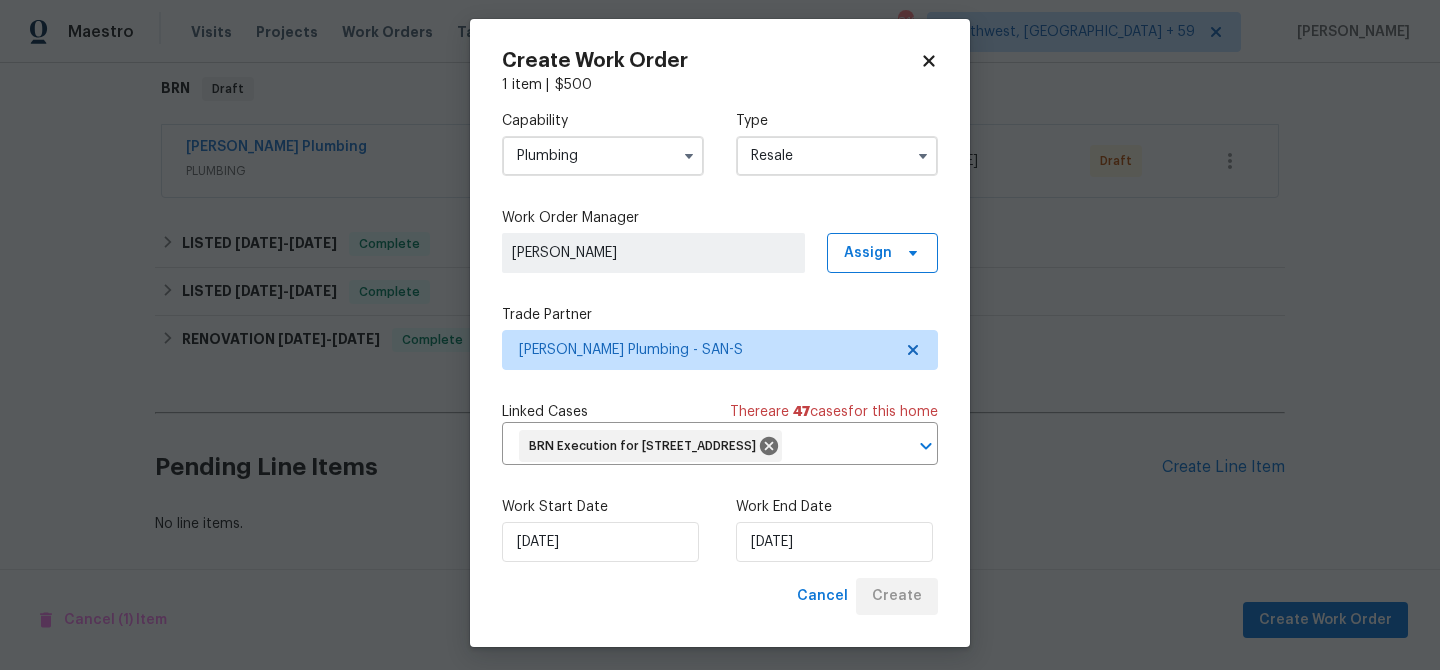 scroll, scrollTop: 322, scrollLeft: 0, axis: vertical 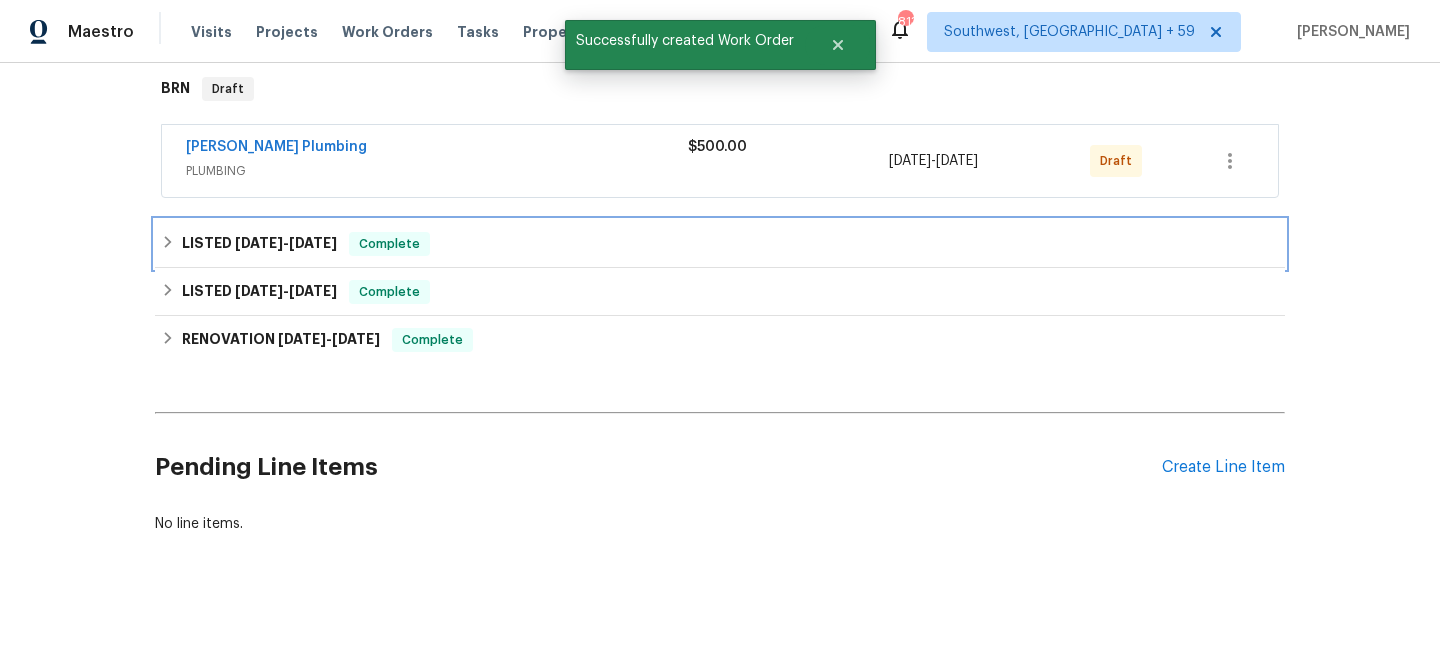 click on "LISTED   [DATE]  -  [DATE] Complete" at bounding box center [720, 244] 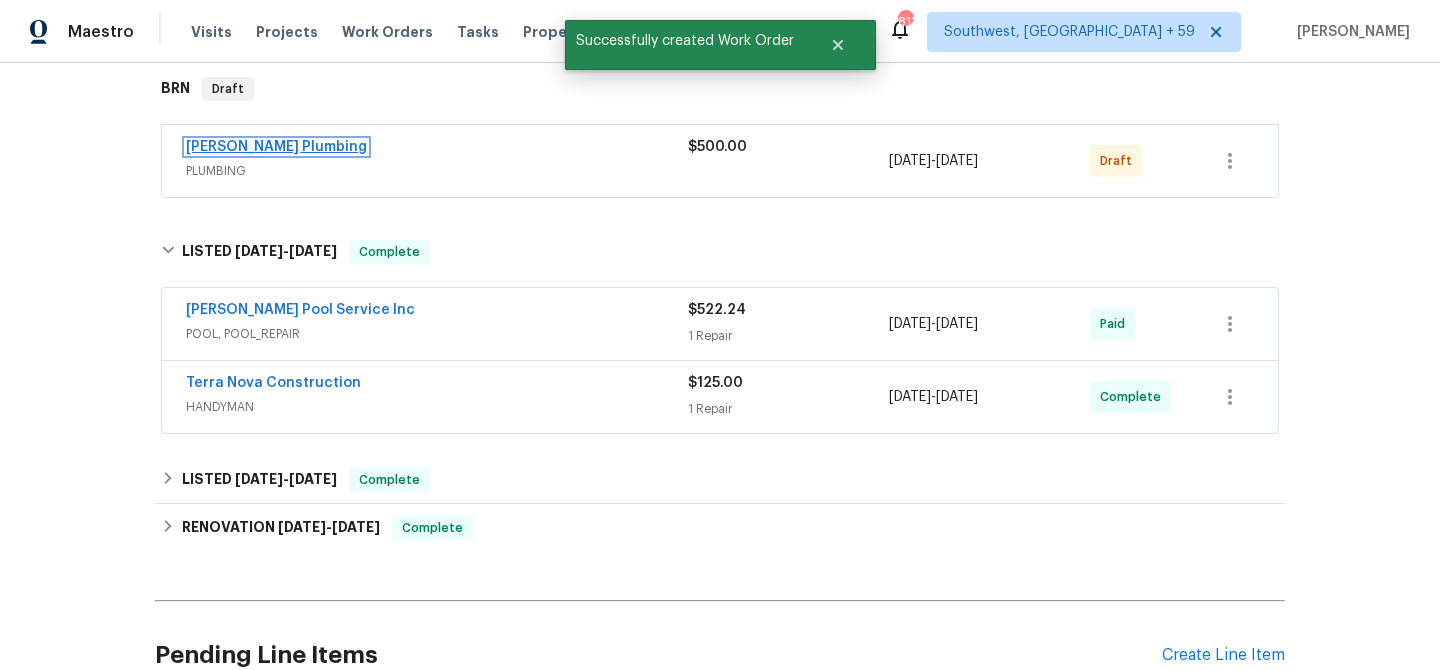 click on "[PERSON_NAME] Plumbing" at bounding box center (276, 147) 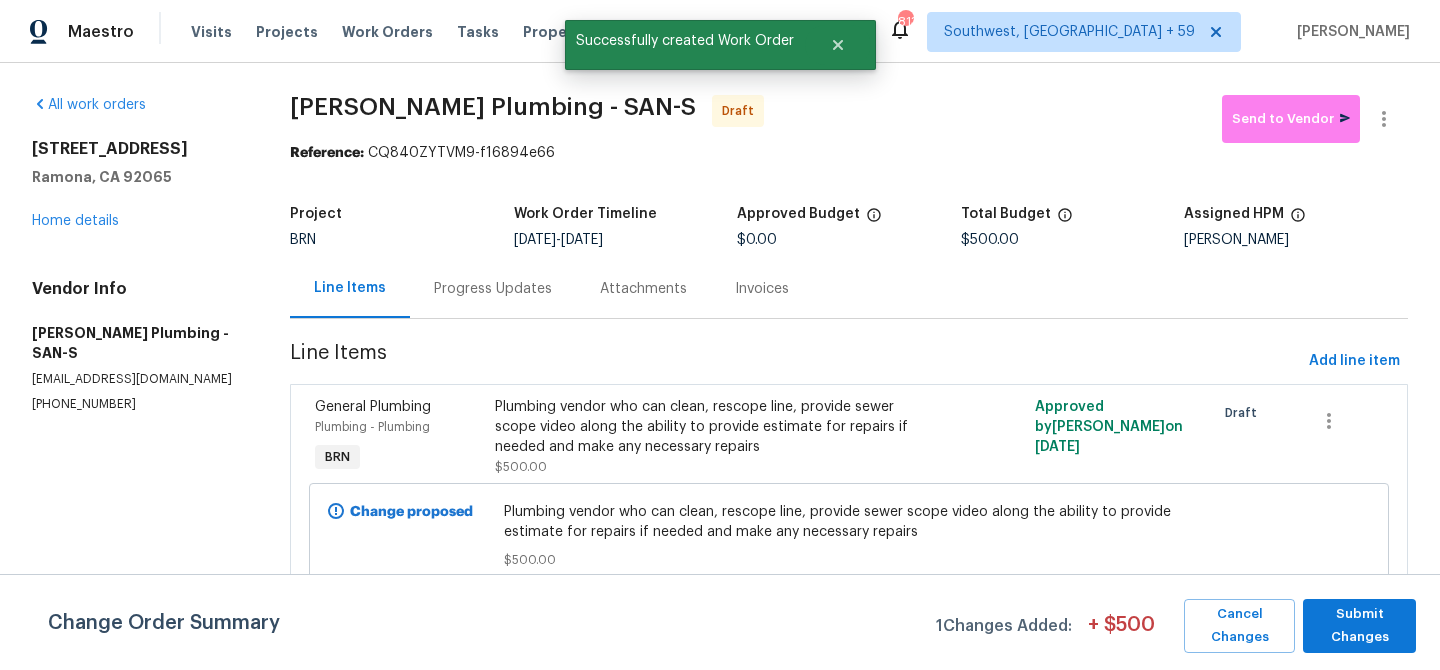 click on "Progress Updates" at bounding box center (493, 289) 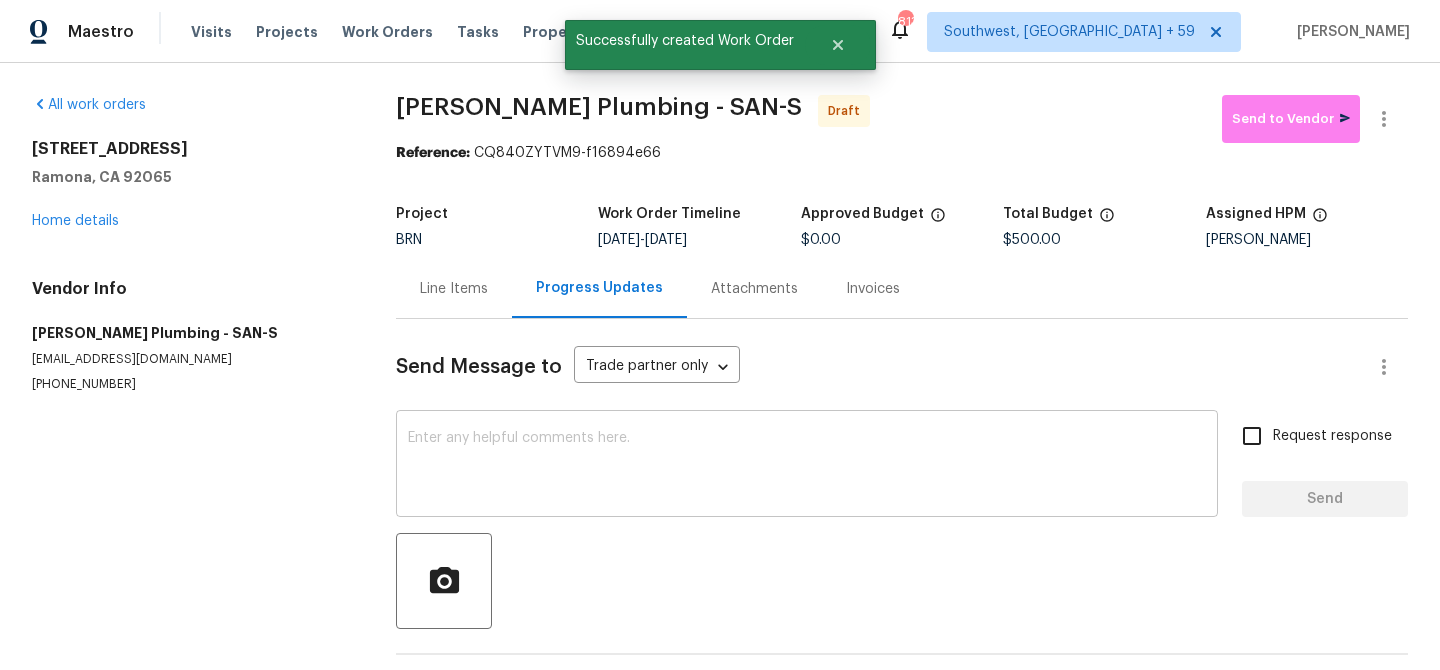 click at bounding box center (807, 466) 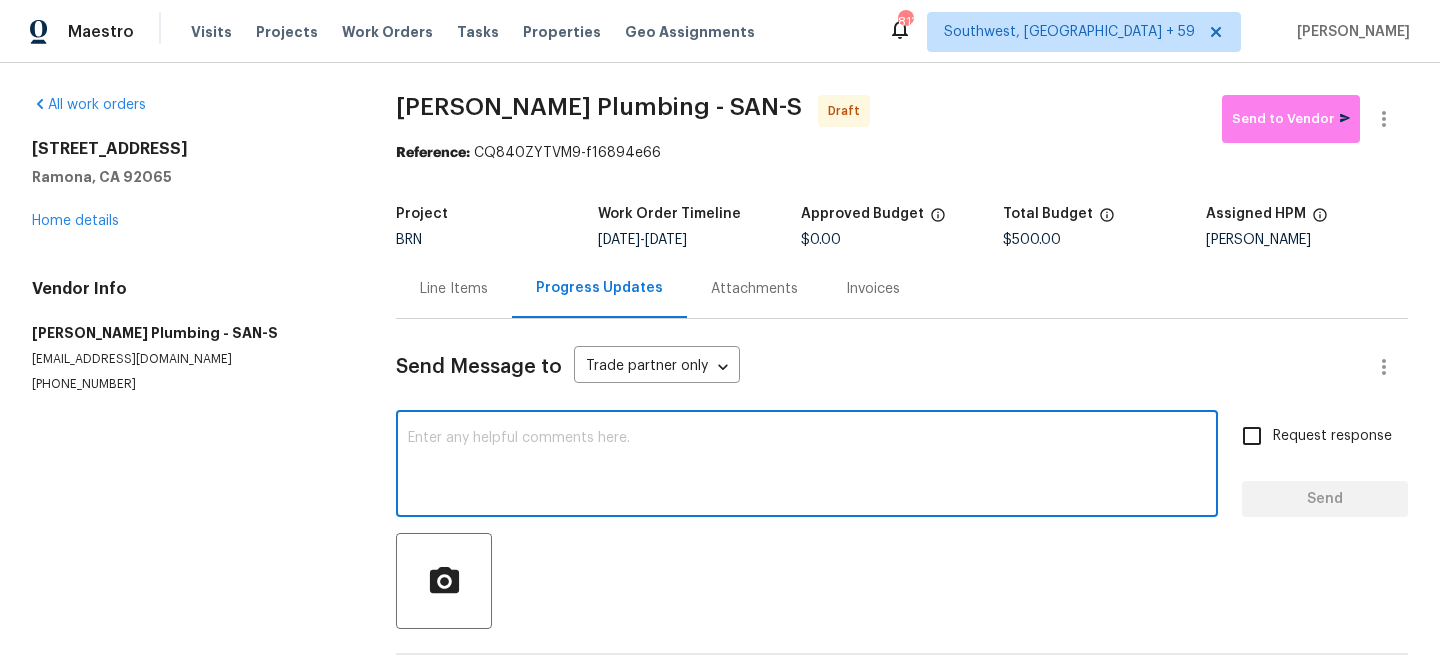 paste on "Hi, I'm Ananthi from Opendoor. Just wanted to check if you received the WO for (Property address), due on (Target date). Please review and accept it within 24 hours and provide a schedule by then. Reach out to me via the portal or call/text at [PHONE_NUMBER] for any questions or additional details and change orders for this work order." 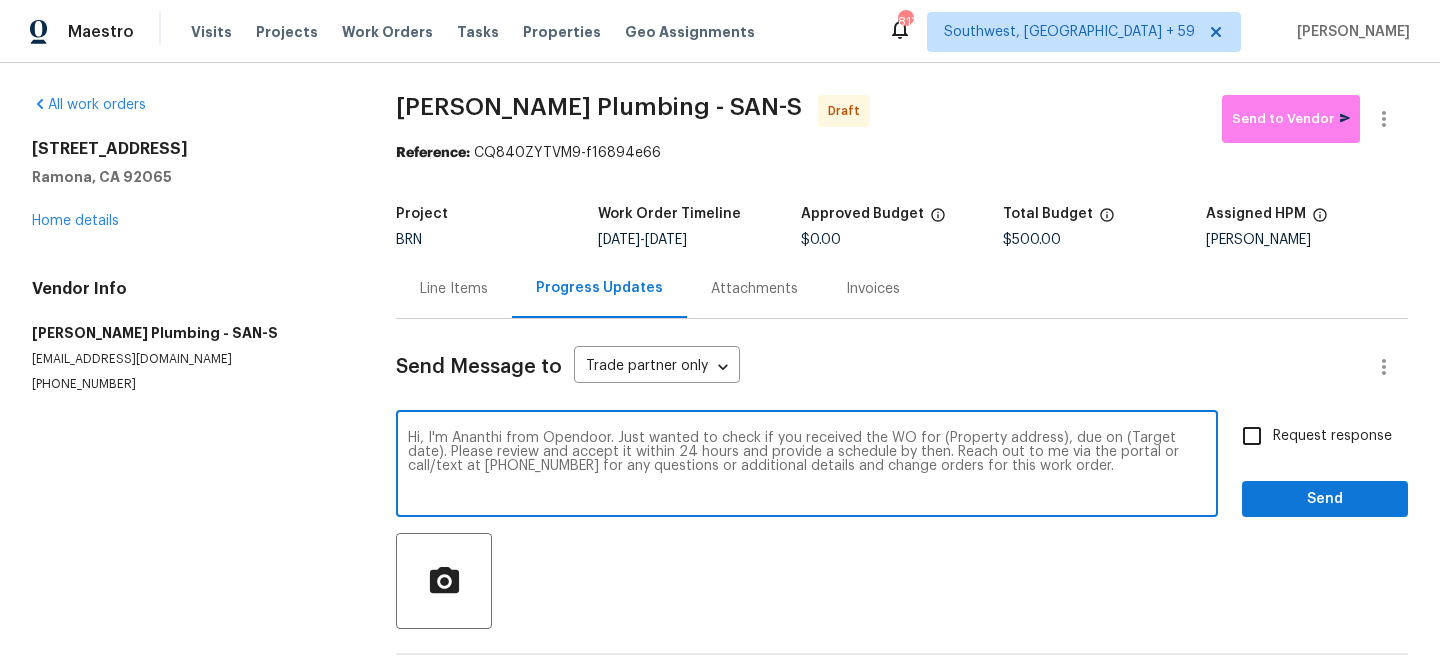 drag, startPoint x: 1050, startPoint y: 438, endPoint x: 944, endPoint y: 438, distance: 106 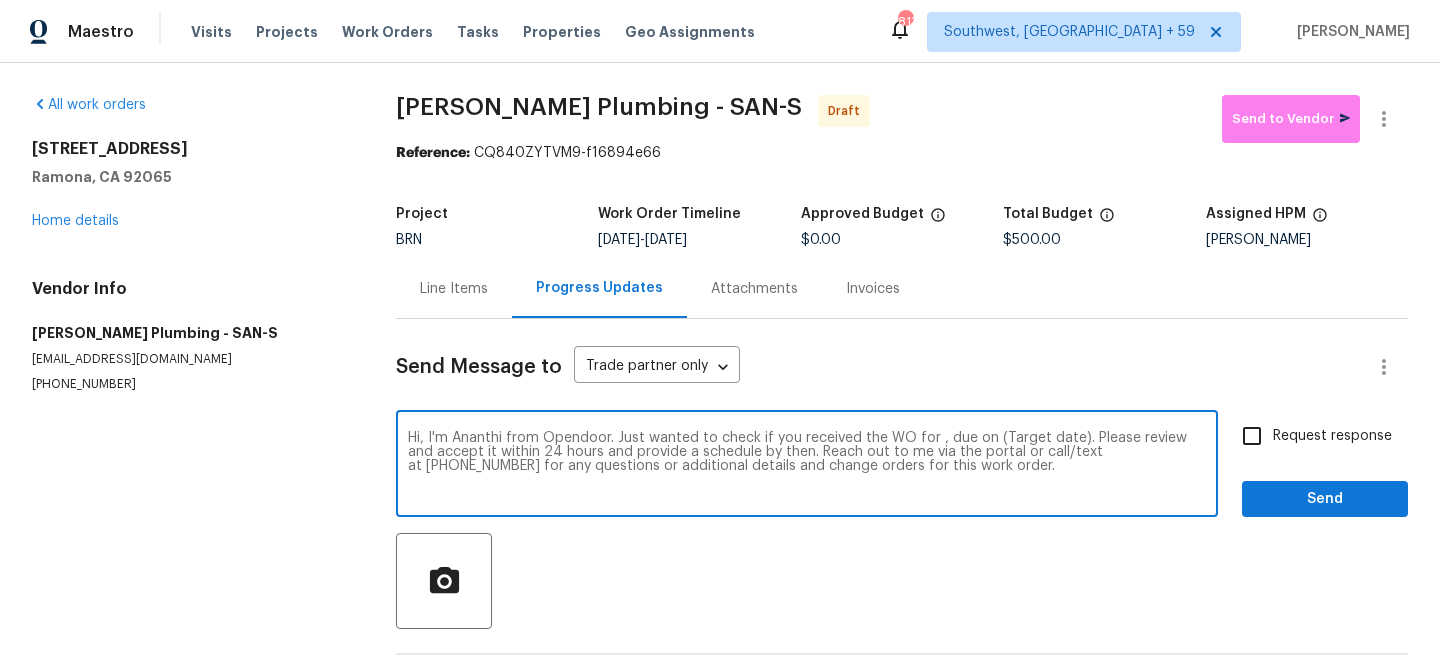 paste on "[STREET_ADDRESS]" 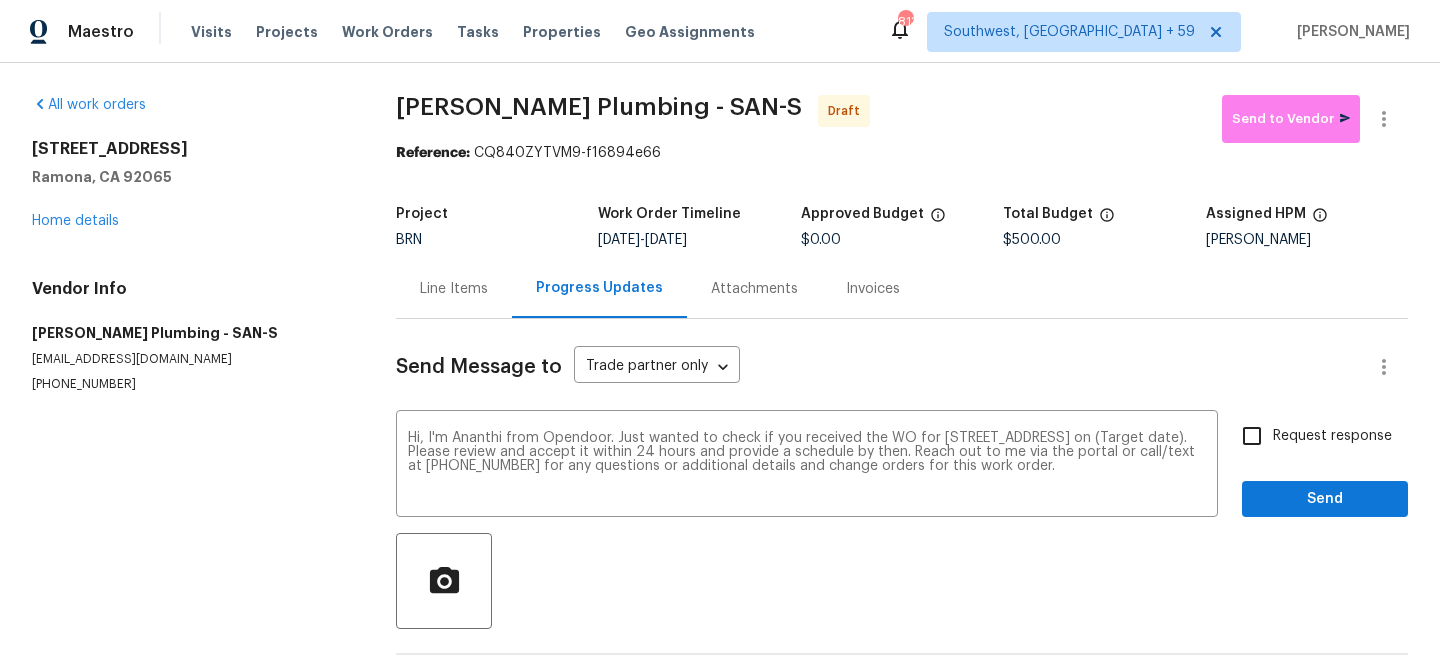 drag, startPoint x: 675, startPoint y: 238, endPoint x: 749, endPoint y: 236, distance: 74.02702 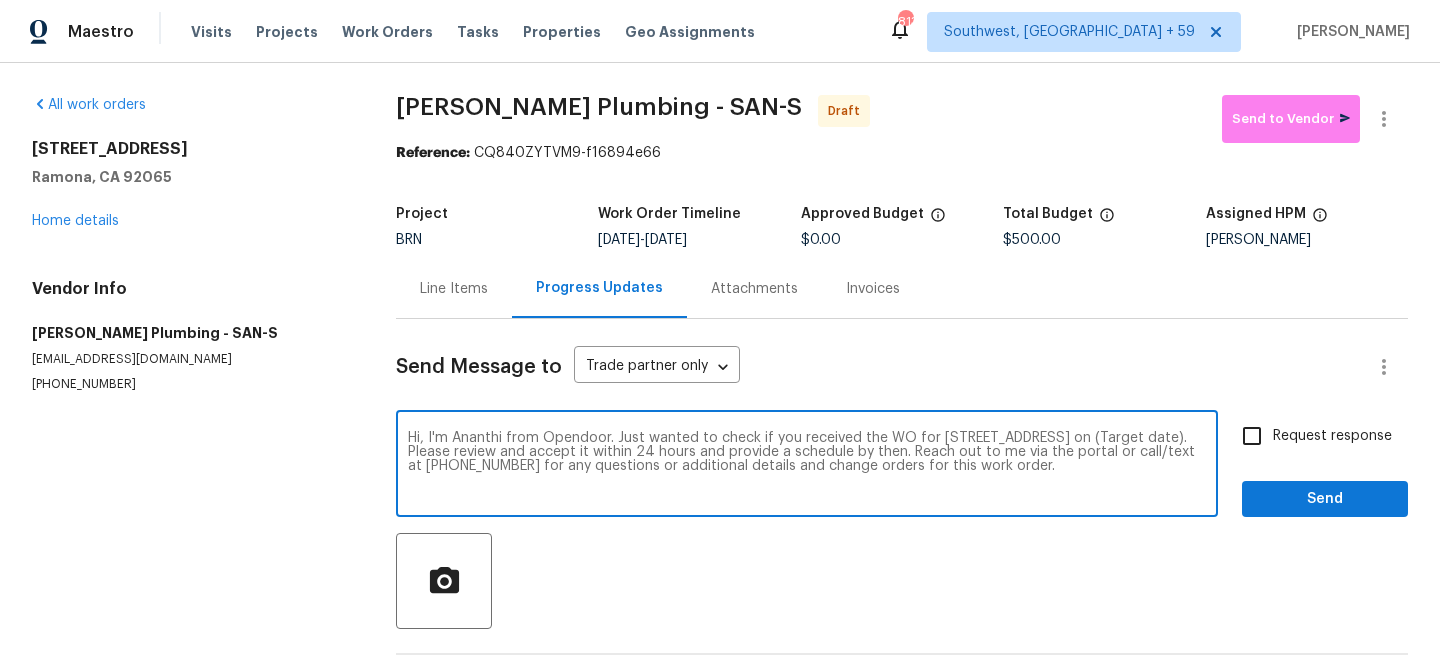 drag, startPoint x: 488, startPoint y: 451, endPoint x: 420, endPoint y: 452, distance: 68.007355 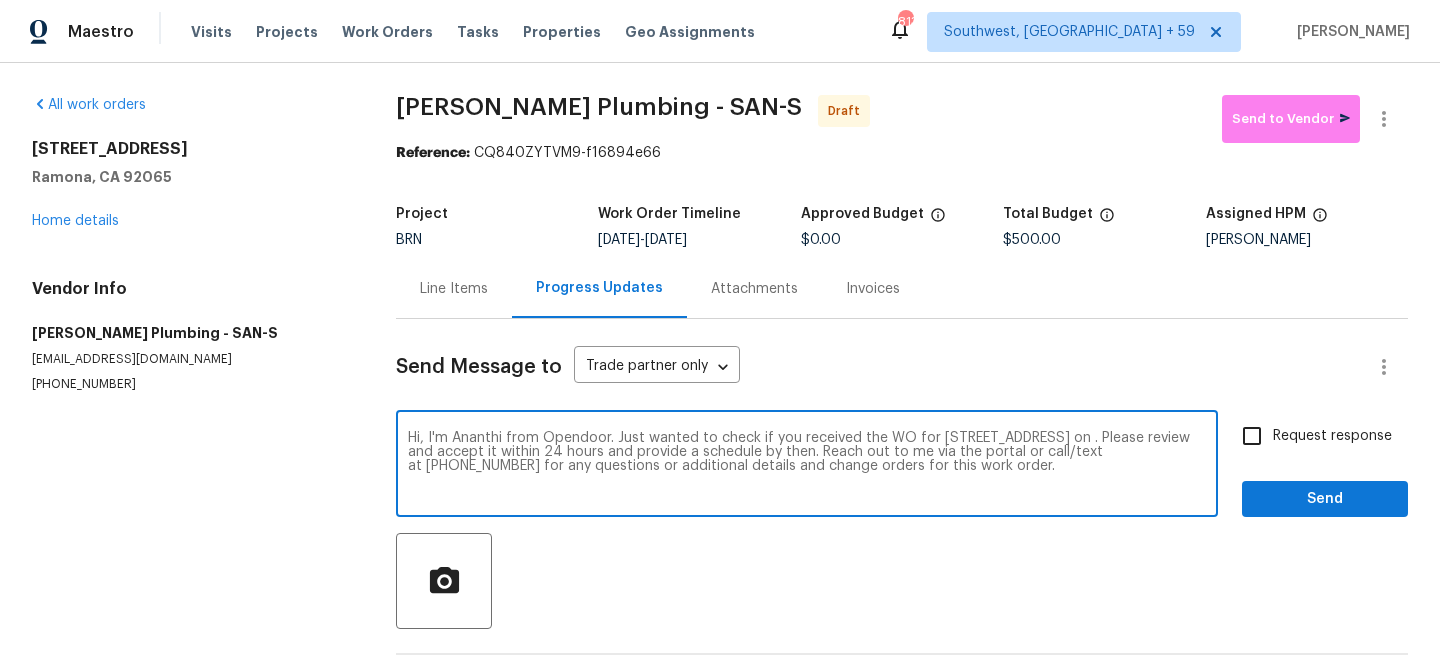 paste on "[DATE]" 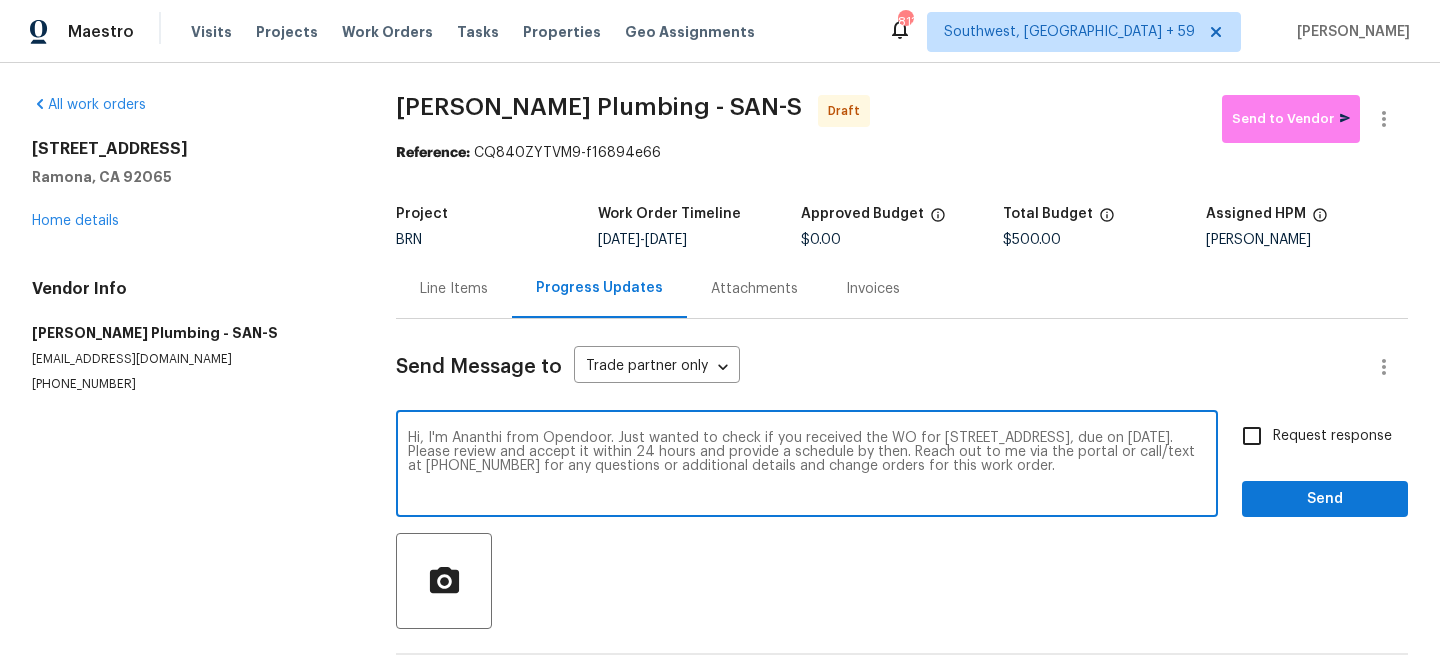 type on "Hi, I'm Ananthi from Opendoor. Just wanted to check if you received the WO for [STREET_ADDRESS], due on [DATE]. Please review and accept it within 24 hours and provide a schedule by then. Reach out to me via the portal or call/text at [PHONE_NUMBER] for any questions or additional details and change orders for this work order." 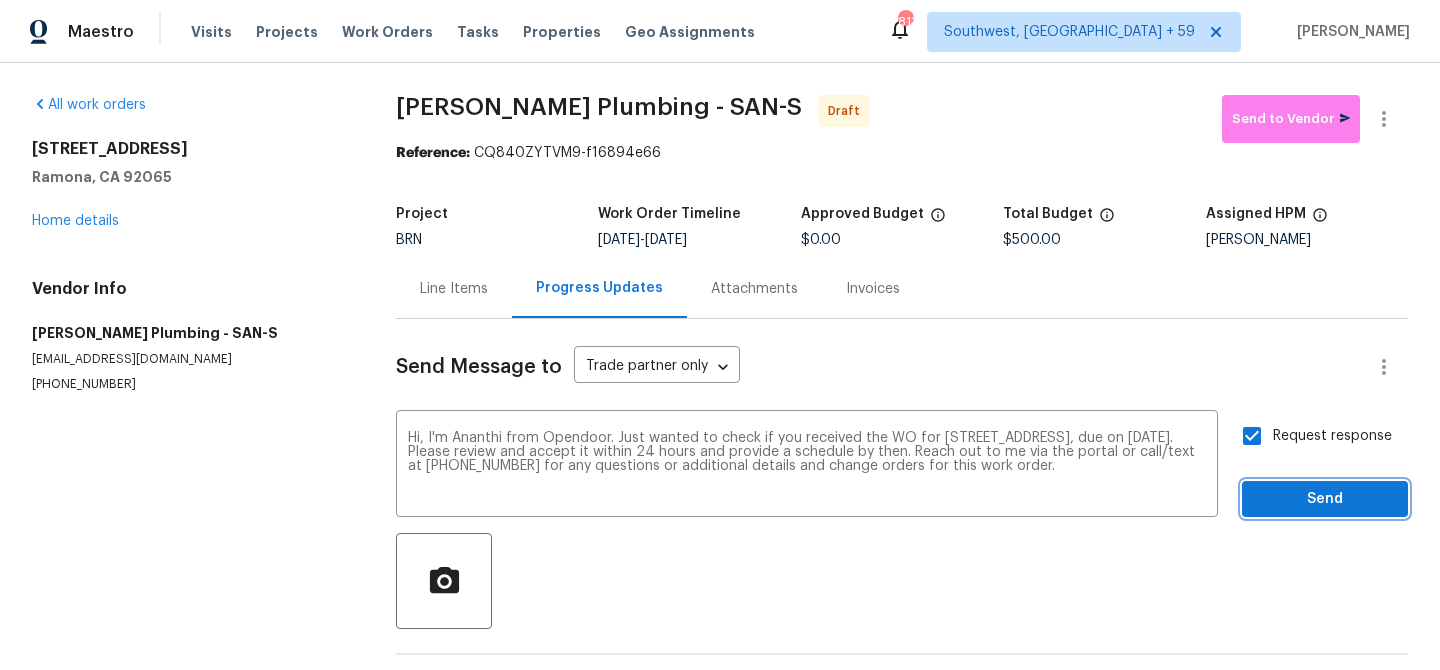 click on "Send Message to Trade partner only Trade partner only ​ Hi, I'm Ananthi from Opendoor. Just wanted to check if you received the WO for [STREET_ADDRESS], due on [DATE]. Please review and accept it within 24 hours and provide a schedule by then. Reach out to me via the portal or call/text at [PHONE_NUMBER] for any questions or additional details and change orders for this work order.
x ​ Request response Send Trade Partner Updates On-site Worker Updates" at bounding box center (902, 515) 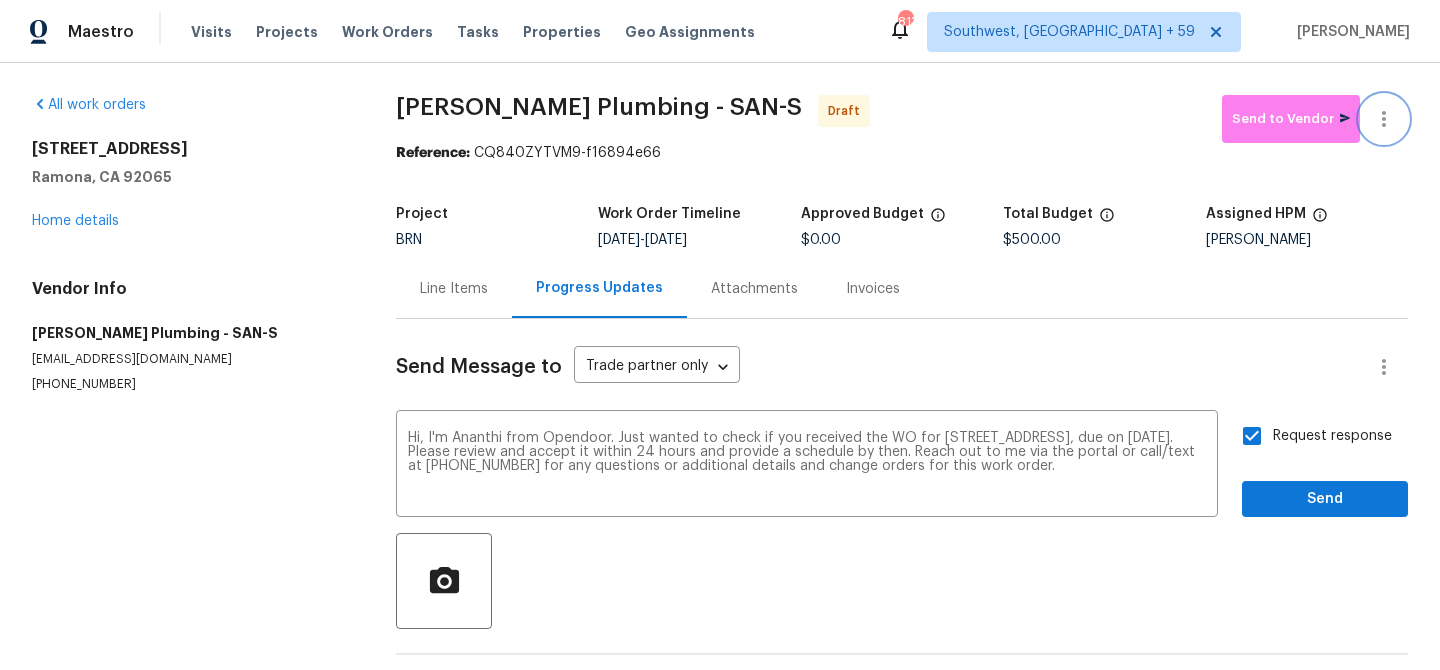 click 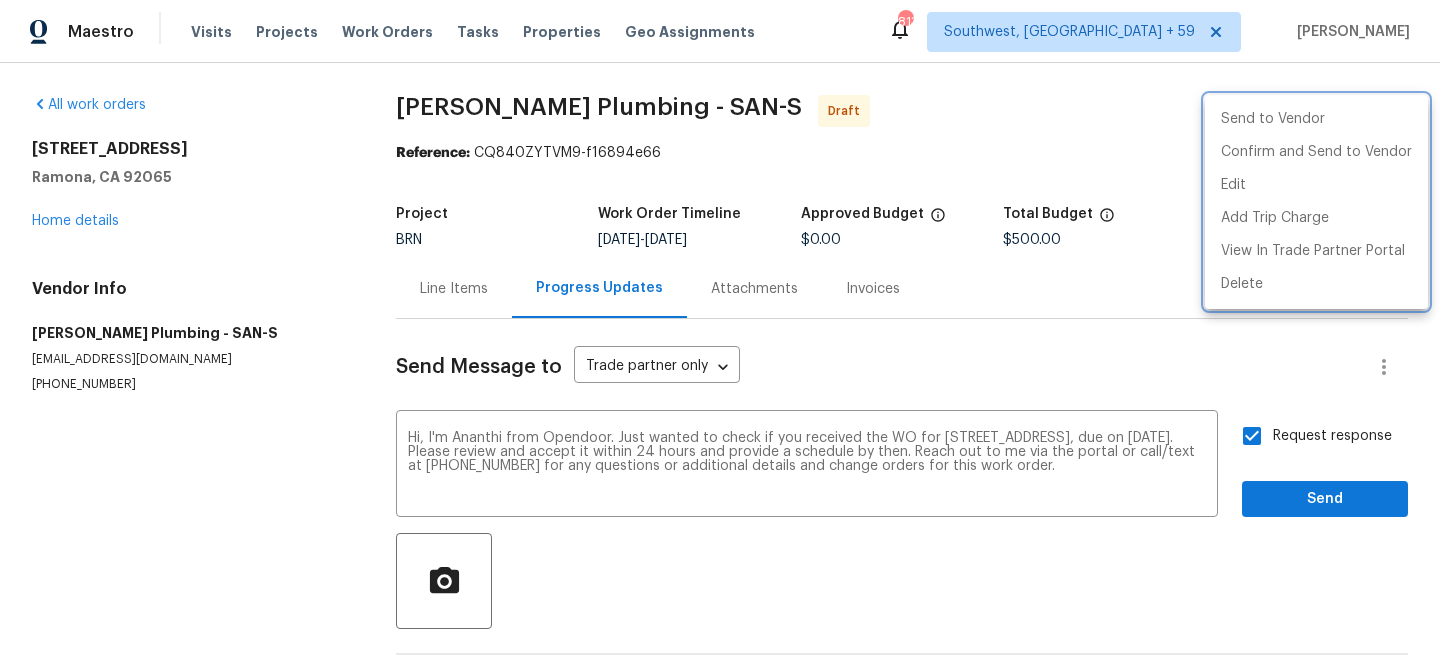 click at bounding box center [720, 335] 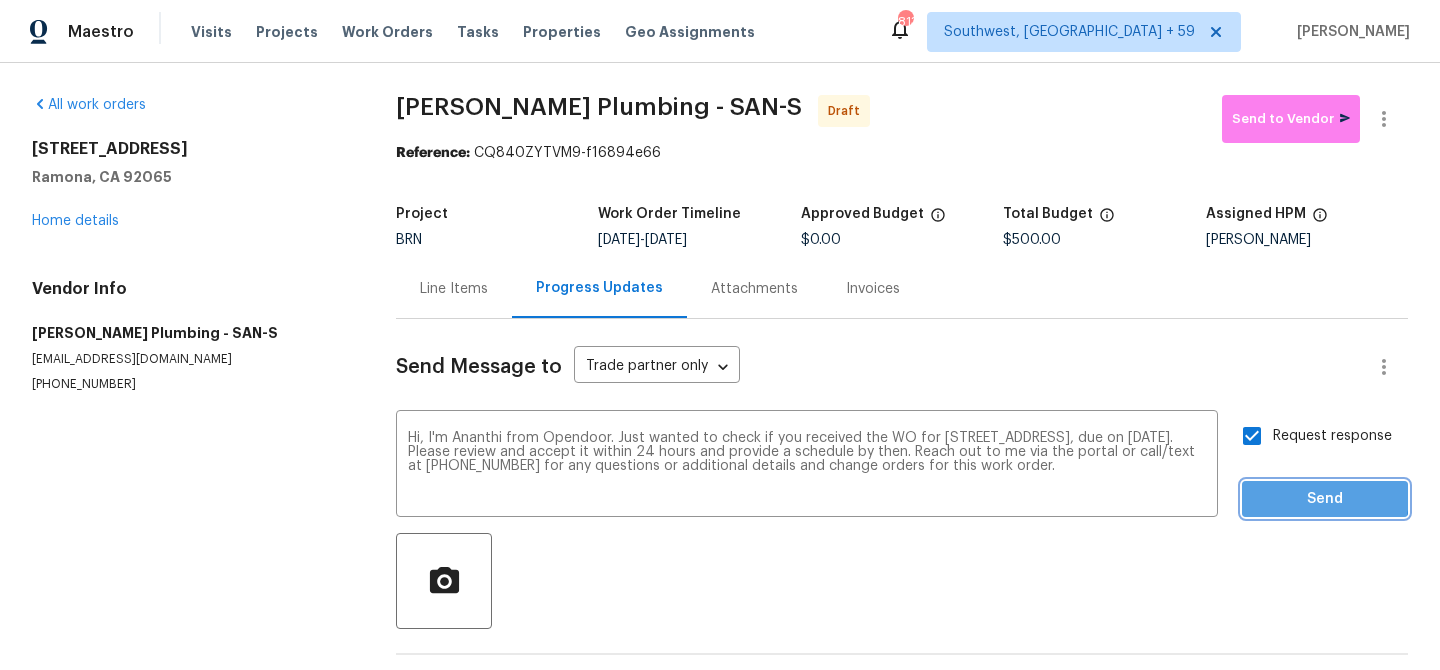 click on "Send" at bounding box center [1325, 499] 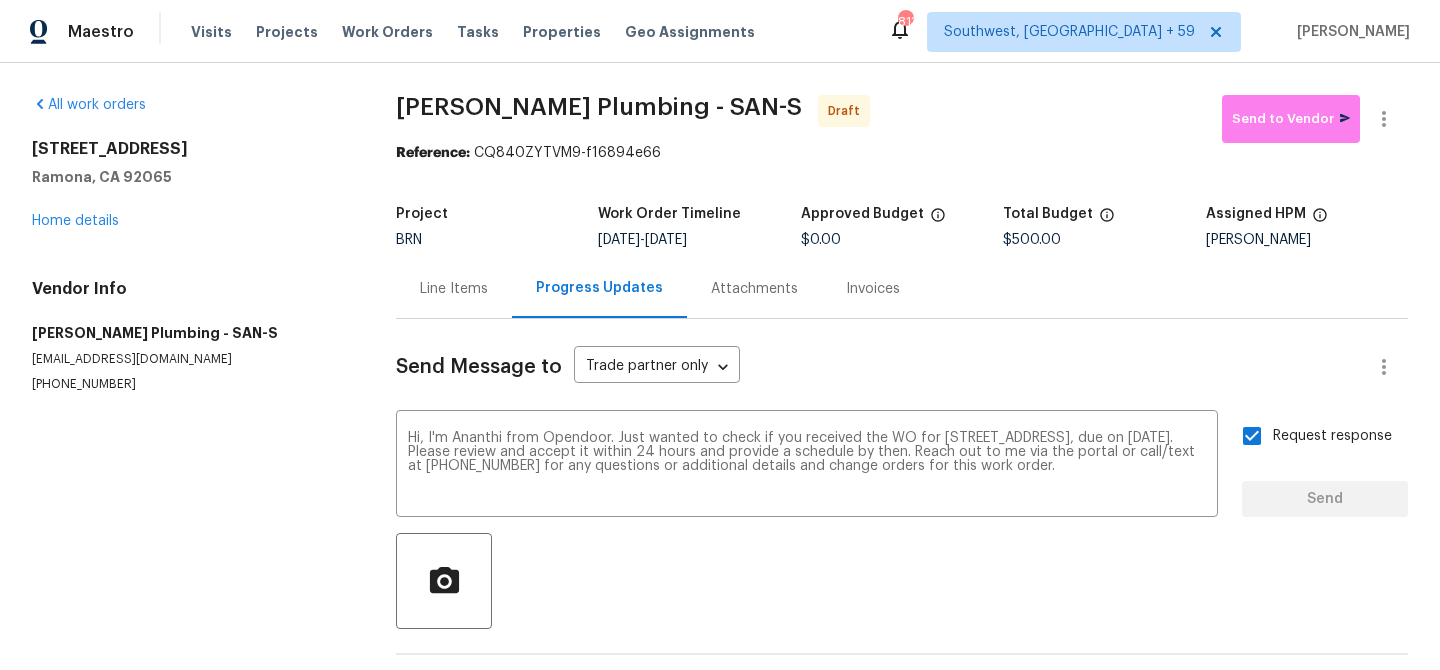type 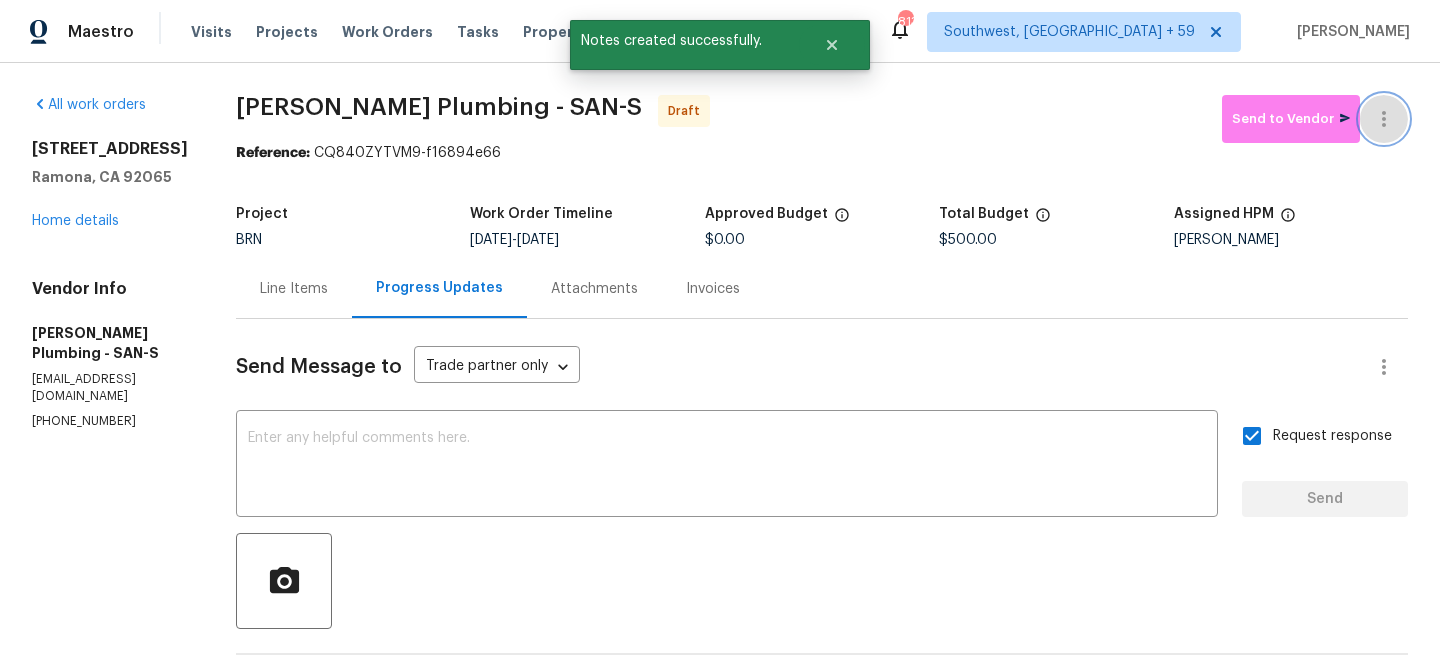click 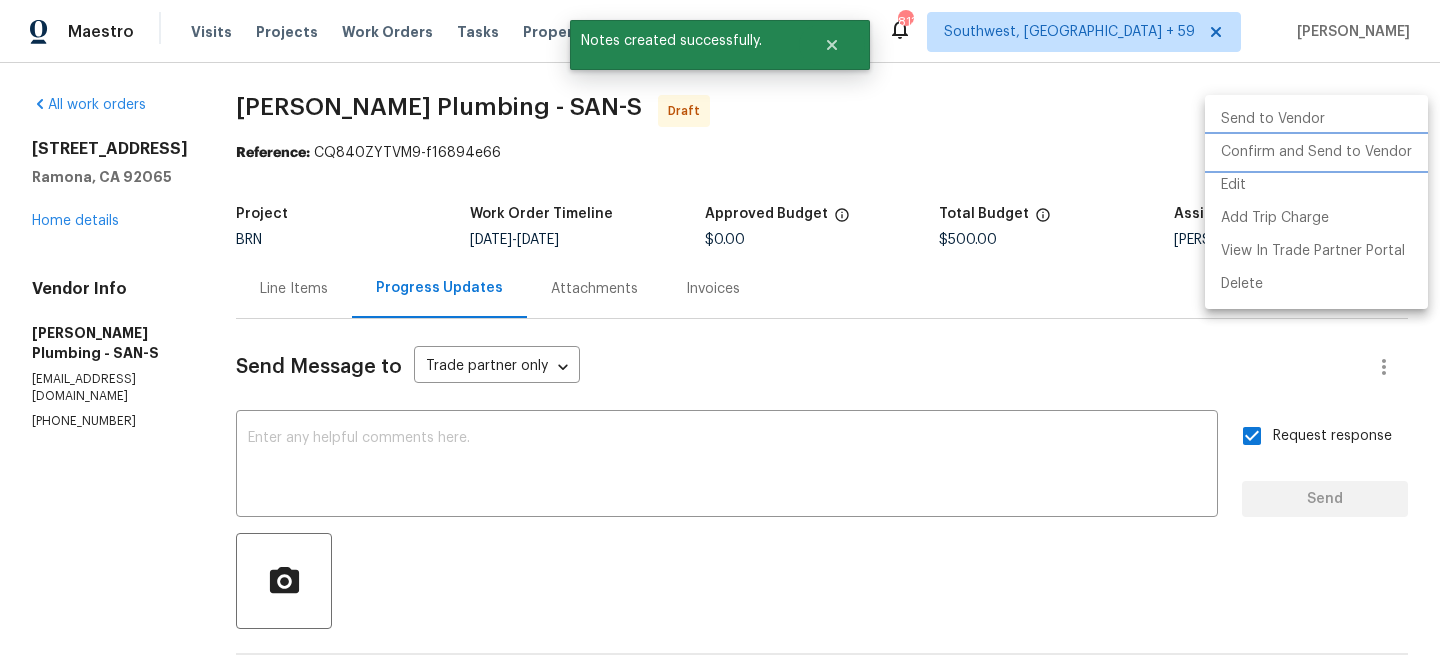 click on "Confirm and Send to Vendor" at bounding box center (1316, 152) 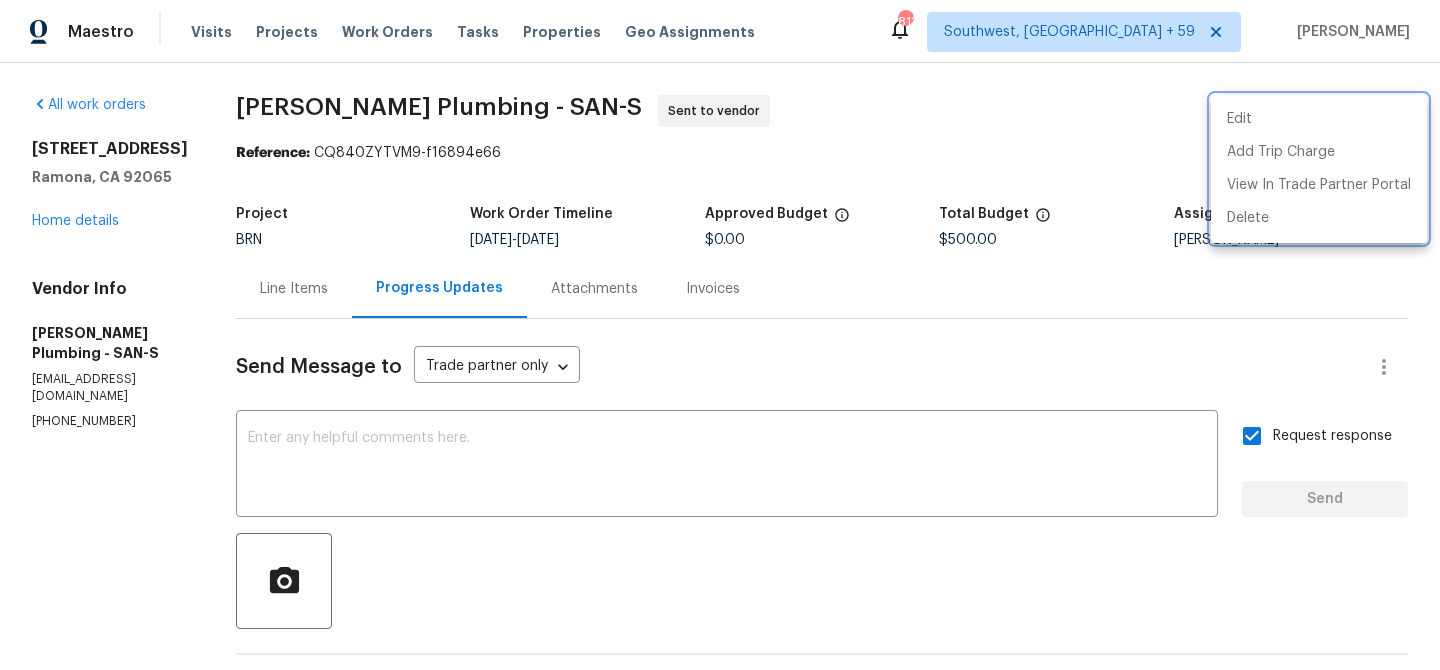 click at bounding box center (720, 335) 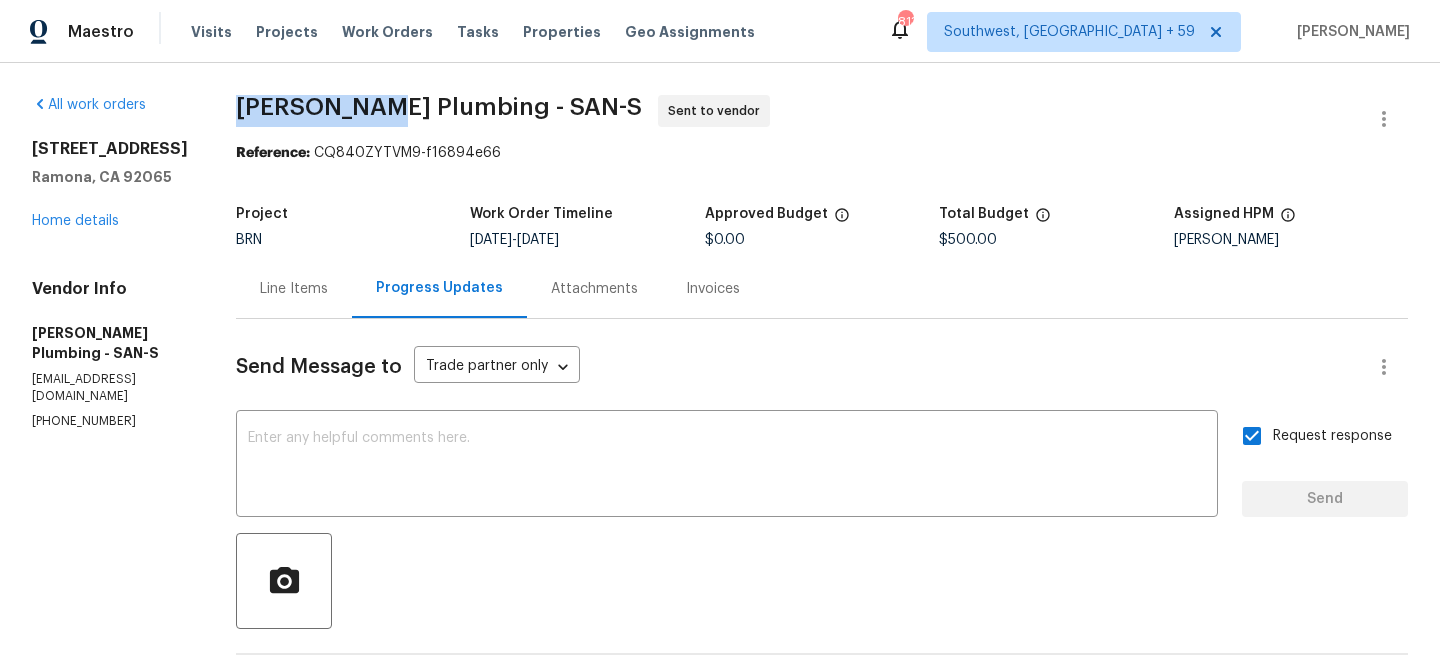 drag, startPoint x: 210, startPoint y: 112, endPoint x: 350, endPoint y: 108, distance: 140.05713 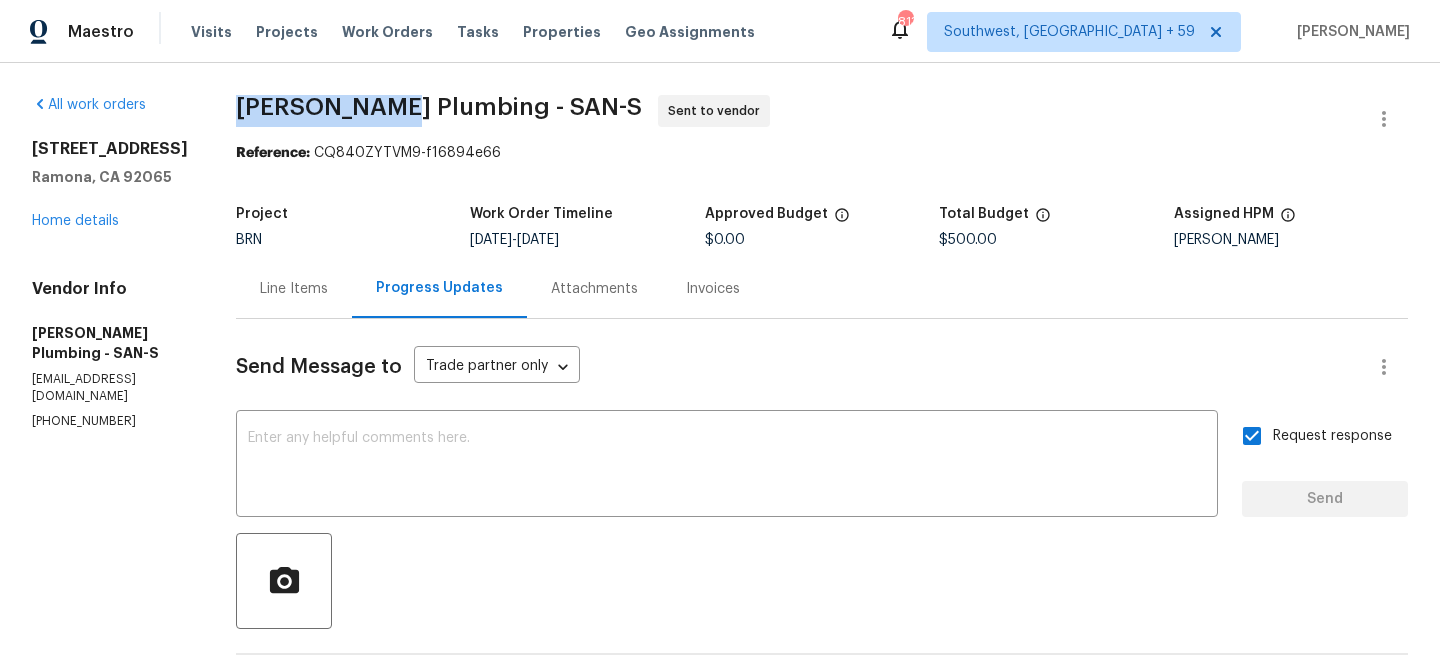 drag, startPoint x: 367, startPoint y: 106, endPoint x: 218, endPoint y: 101, distance: 149.08386 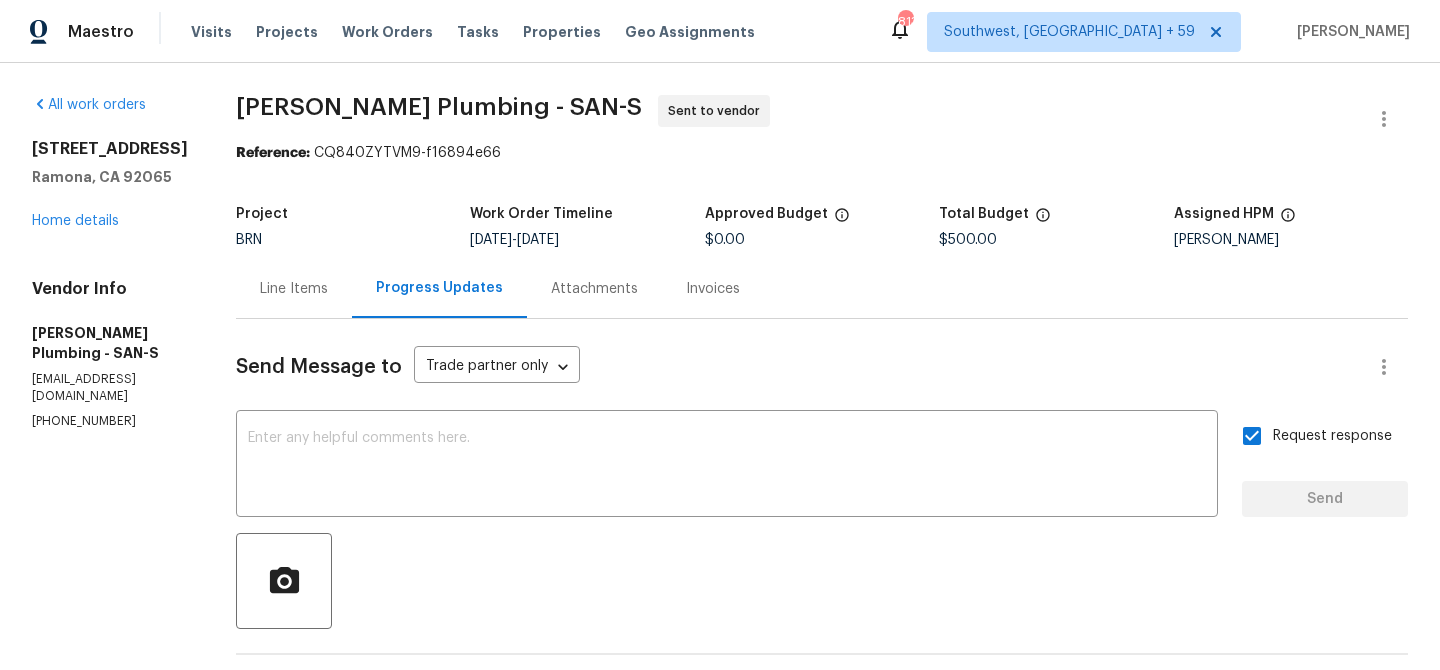 click on "[PERSON_NAME] Plumbing - SAN-S Sent to vendor" at bounding box center (798, 119) 